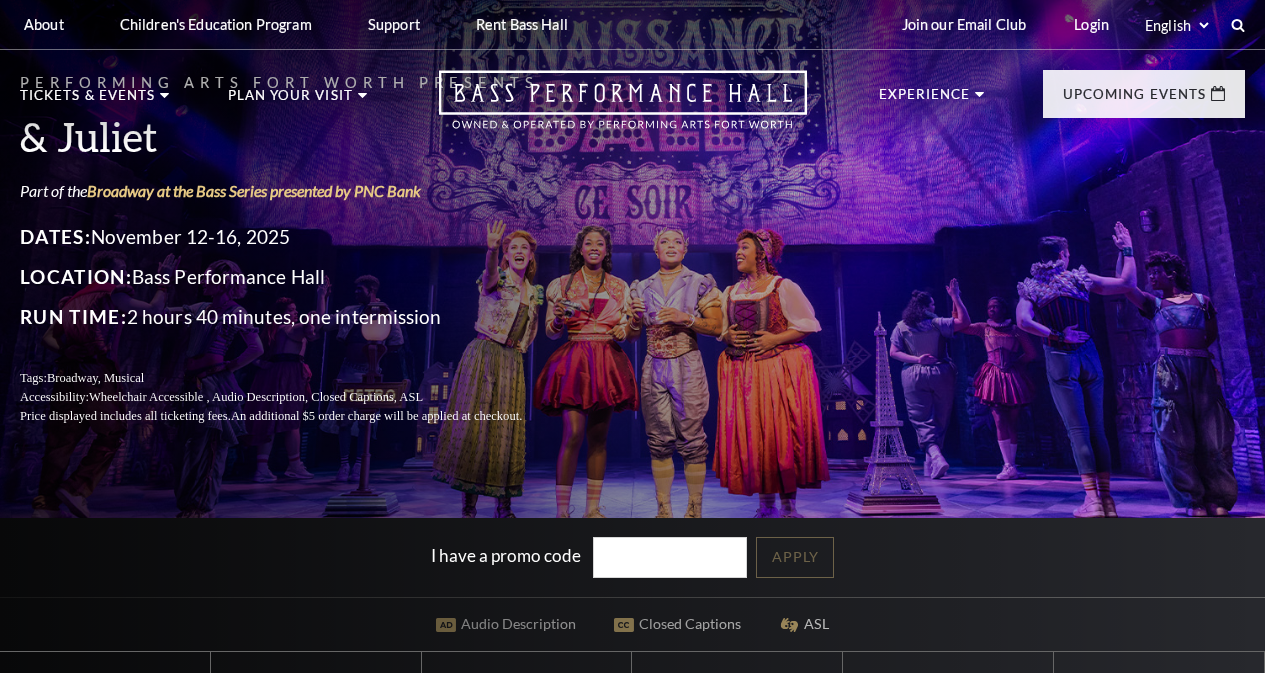scroll, scrollTop: 0, scrollLeft: 0, axis: both 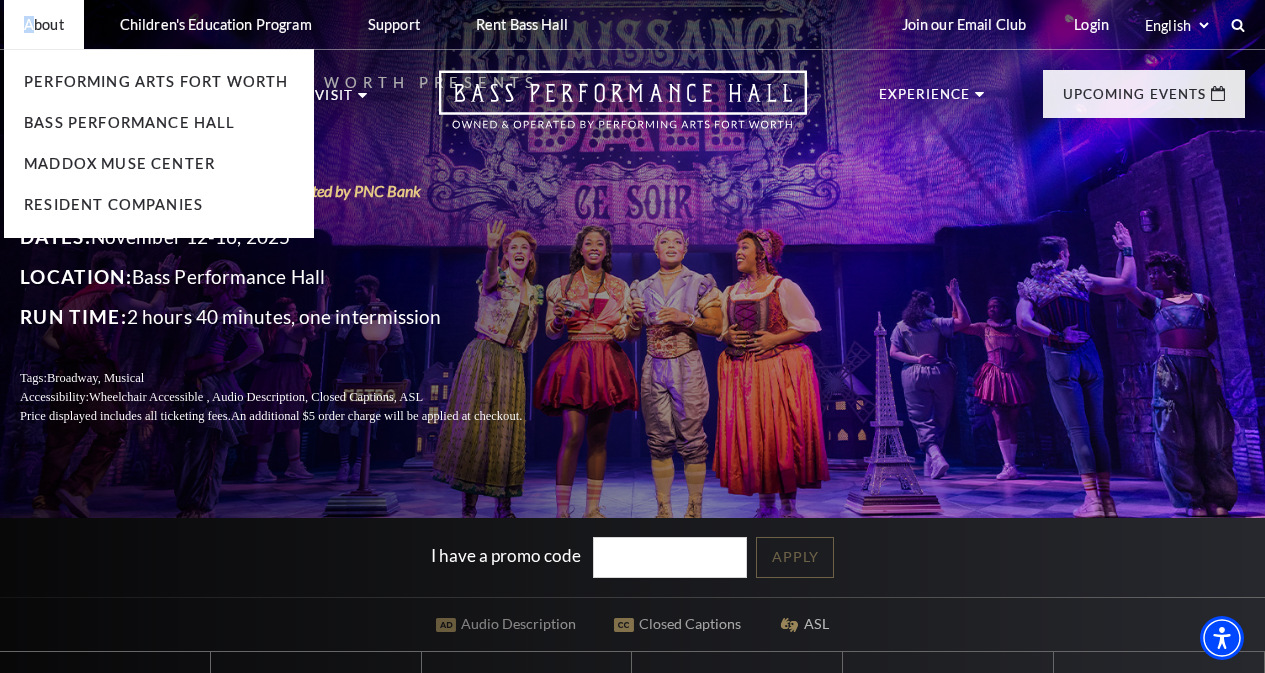 click on "About" at bounding box center [44, 24] 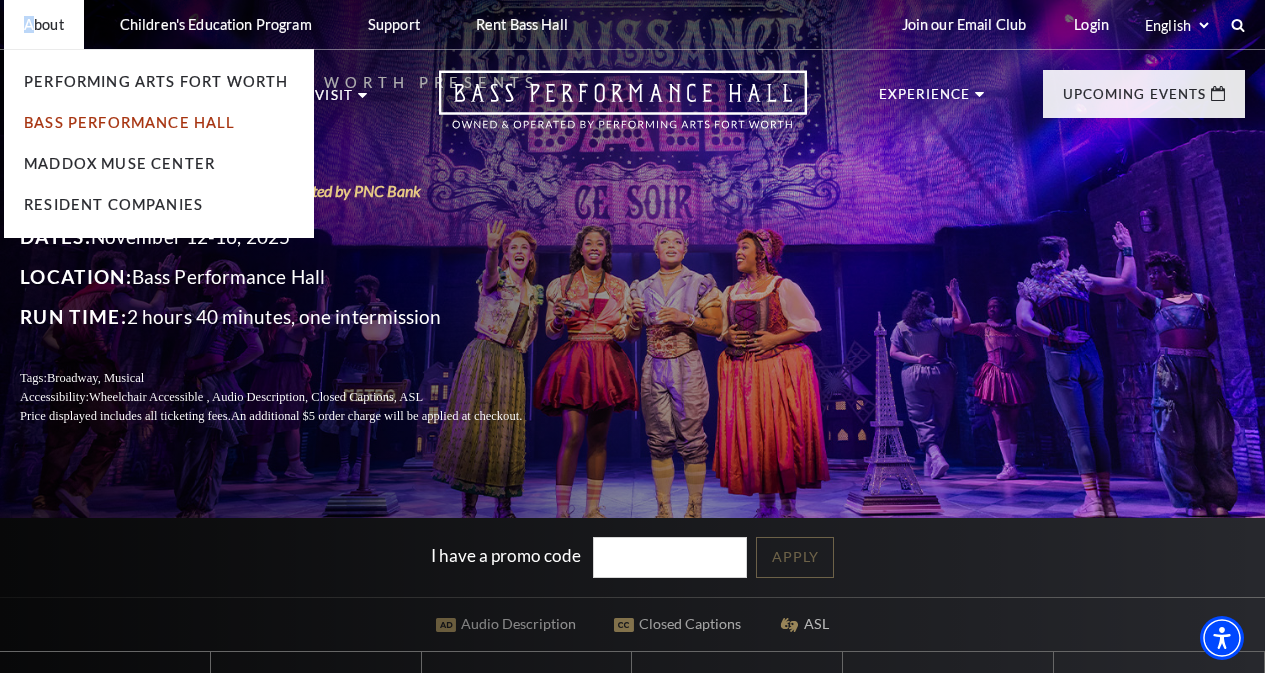 click on "Bass Performance Hall" at bounding box center [130, 122] 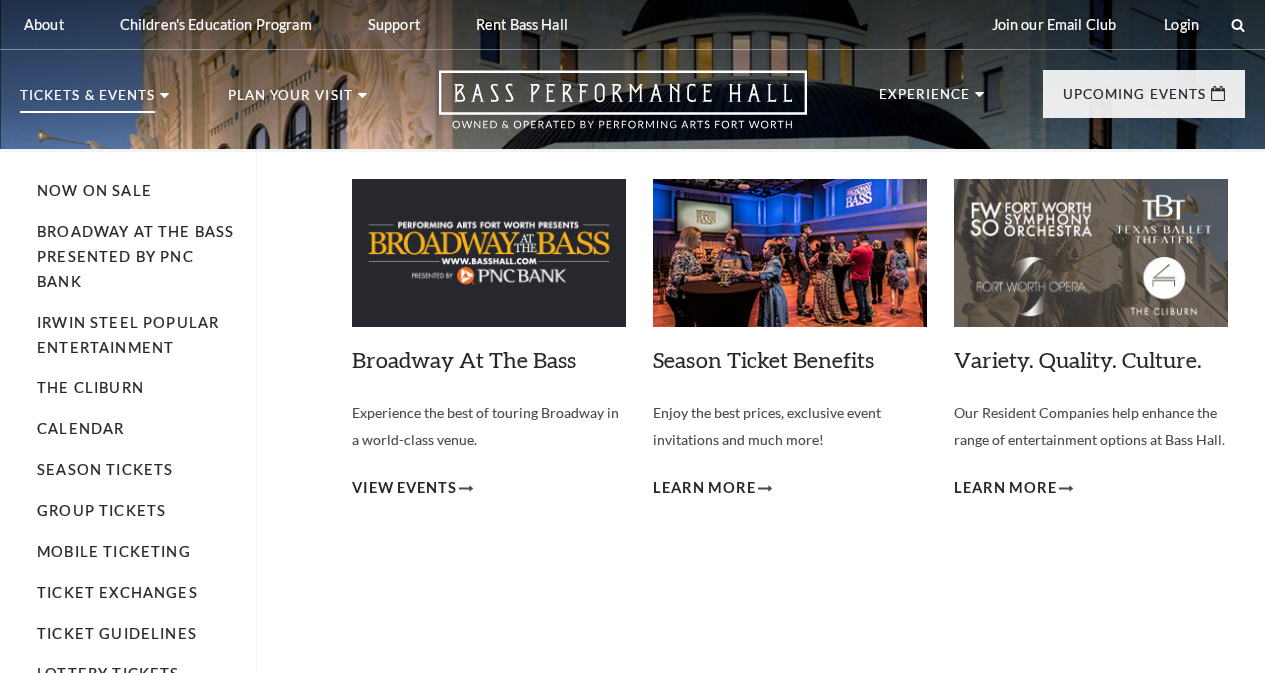 scroll, scrollTop: 0, scrollLeft: 0, axis: both 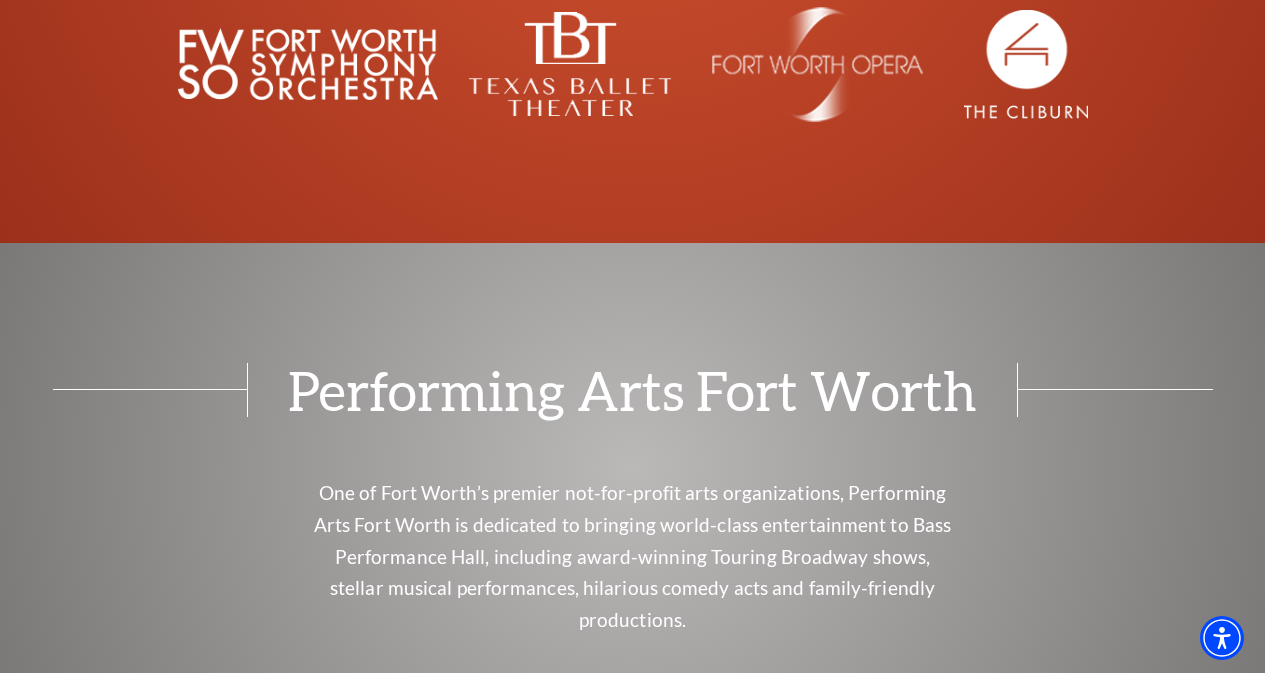 click on "Performing Arts Fort Worth" at bounding box center (632, 390) 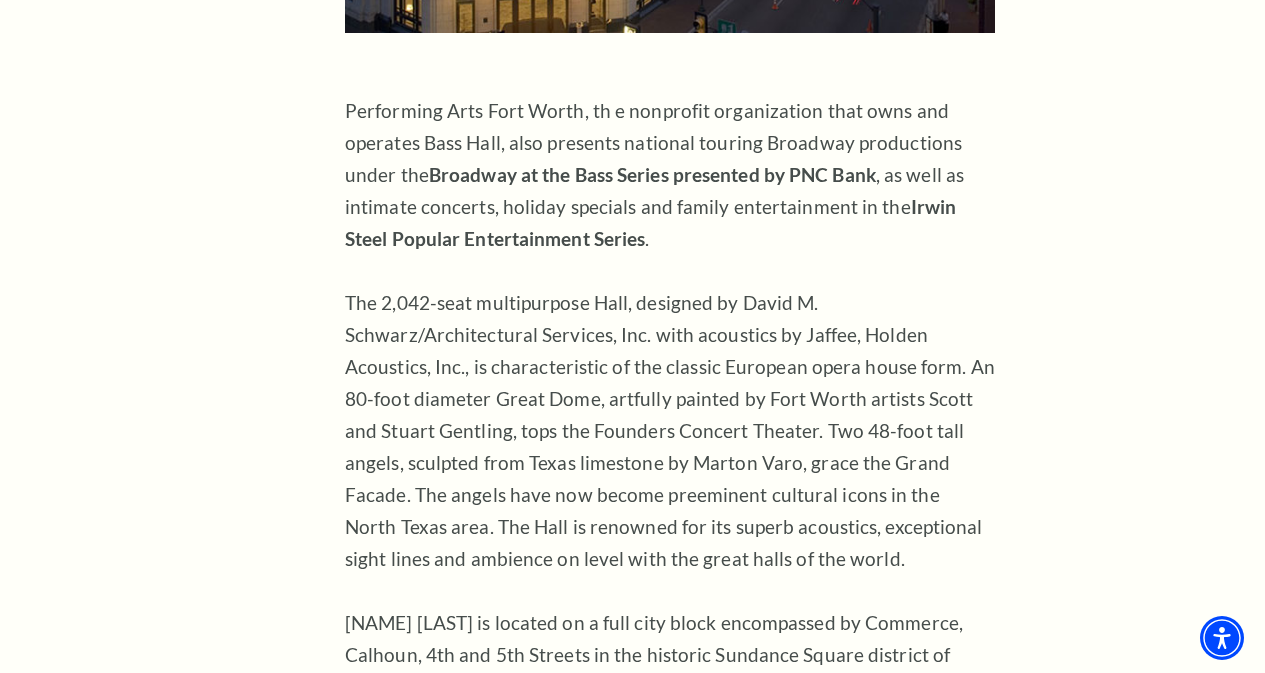 scroll, scrollTop: 1402, scrollLeft: 0, axis: vertical 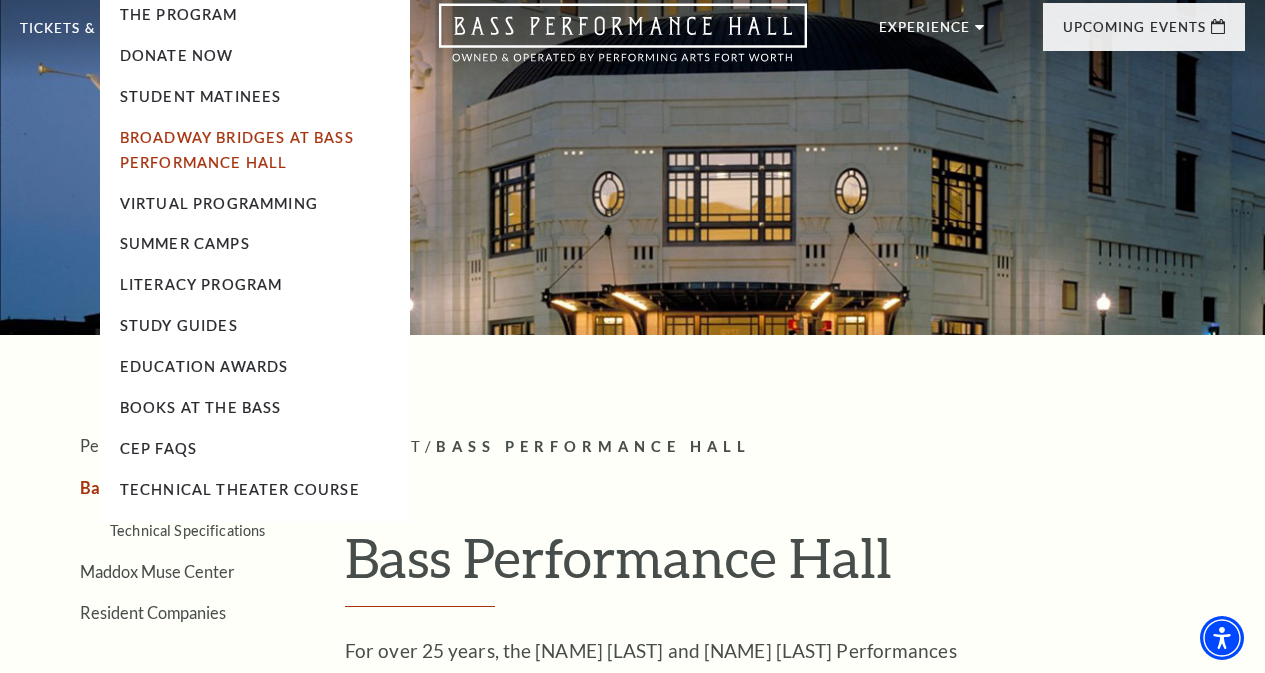 click on "Broadway Bridges at Bass Performance Hall" at bounding box center (237, 150) 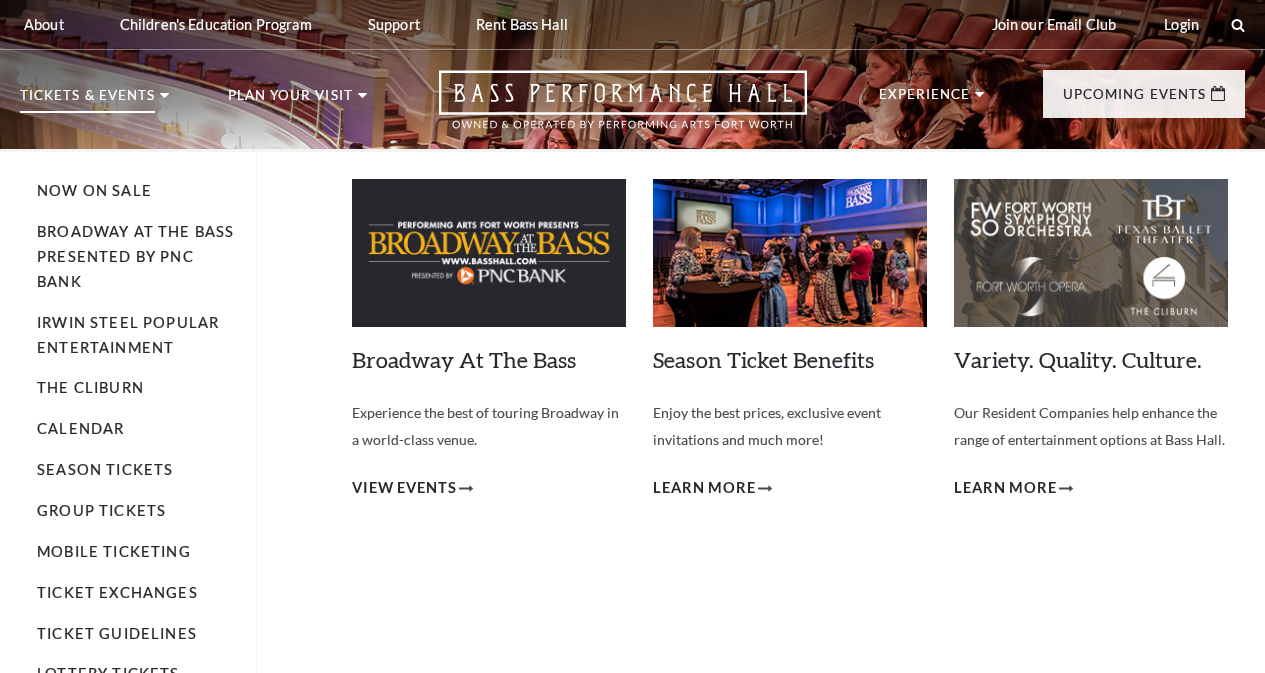 scroll, scrollTop: 0, scrollLeft: 0, axis: both 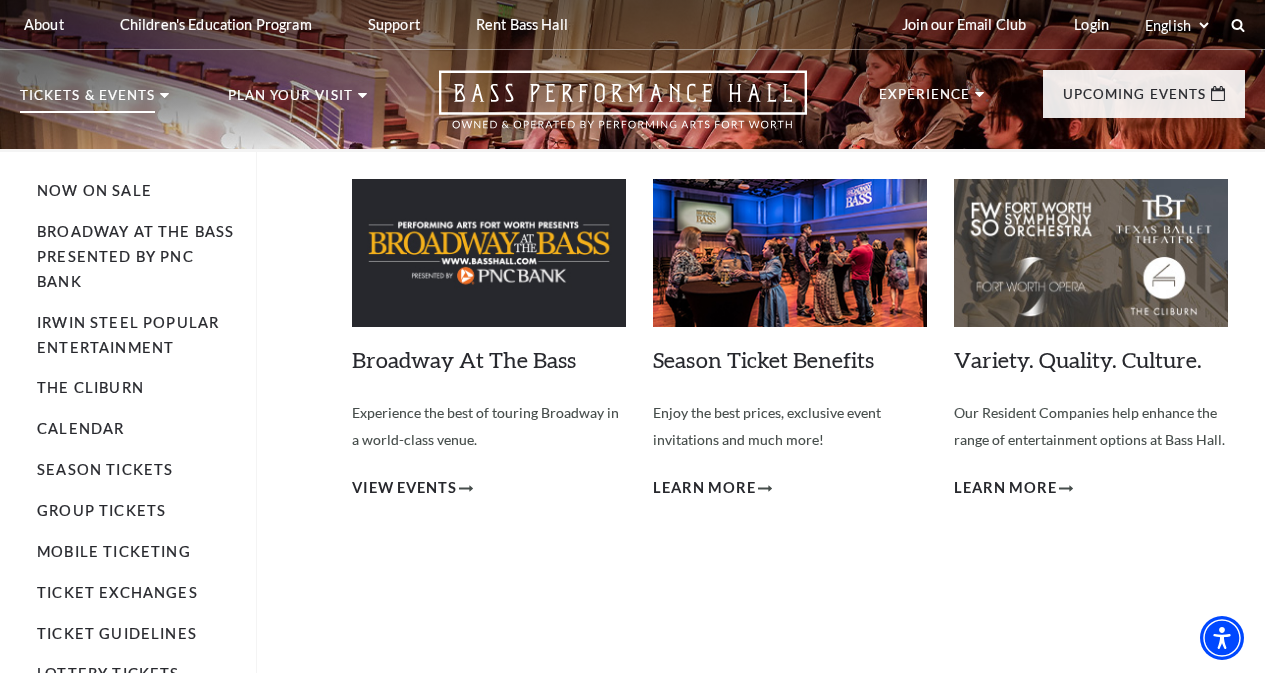 click at bounding box center [489, 252] 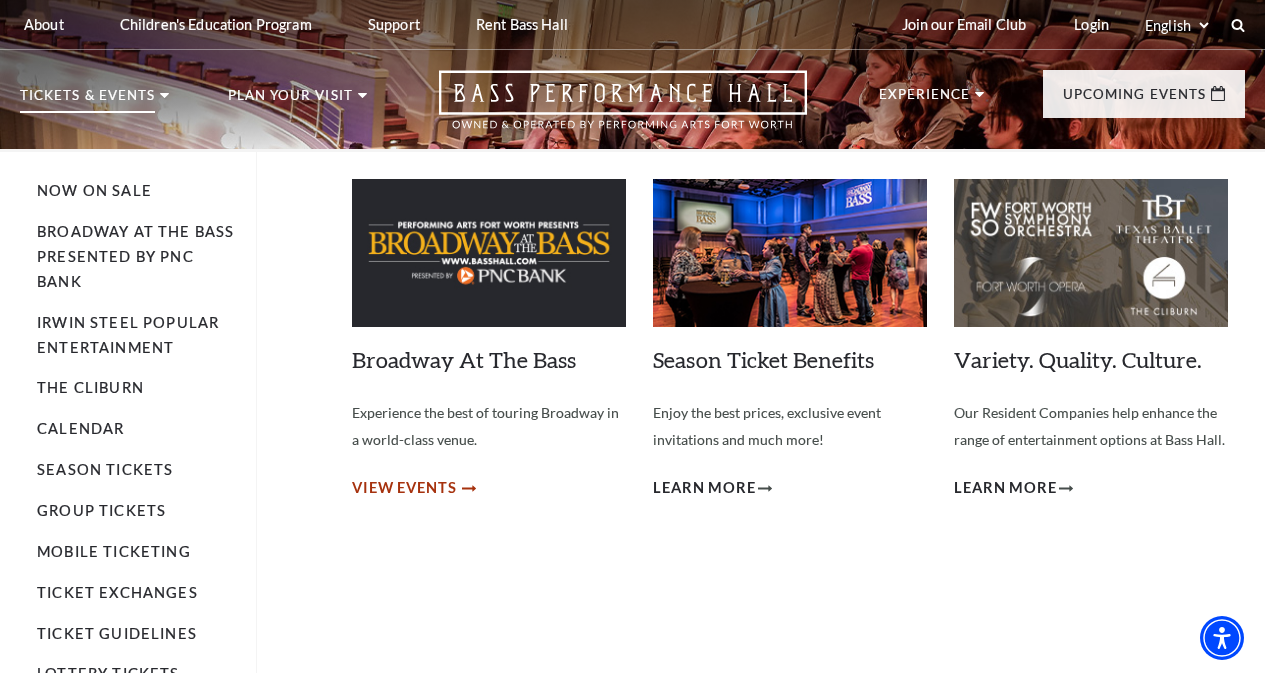 click on "View Events" at bounding box center [404, 488] 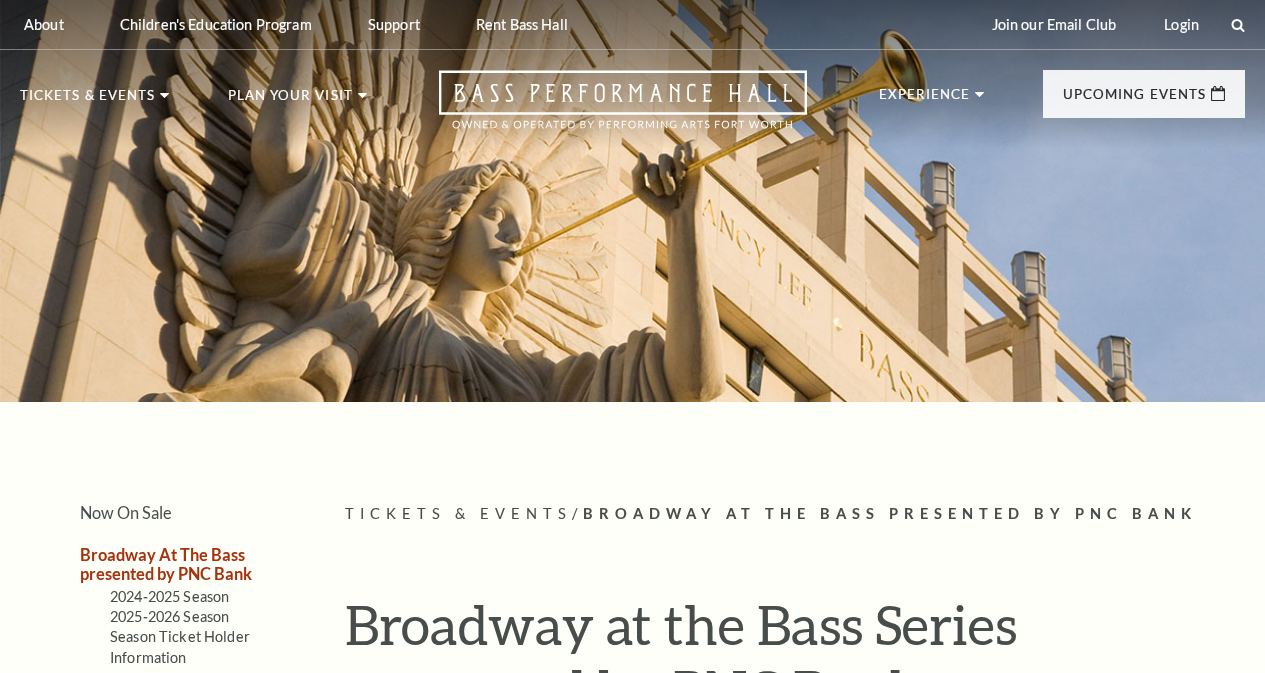 scroll, scrollTop: 0, scrollLeft: 0, axis: both 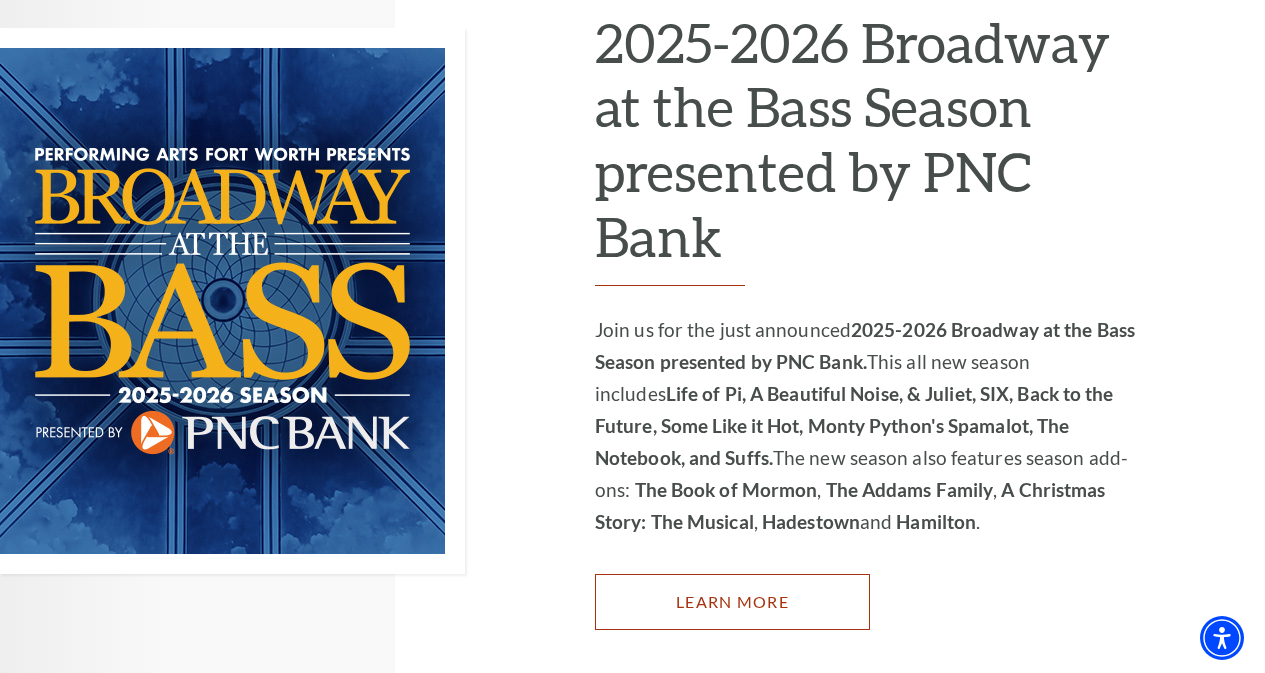 click on "Learn More" at bounding box center (732, 602) 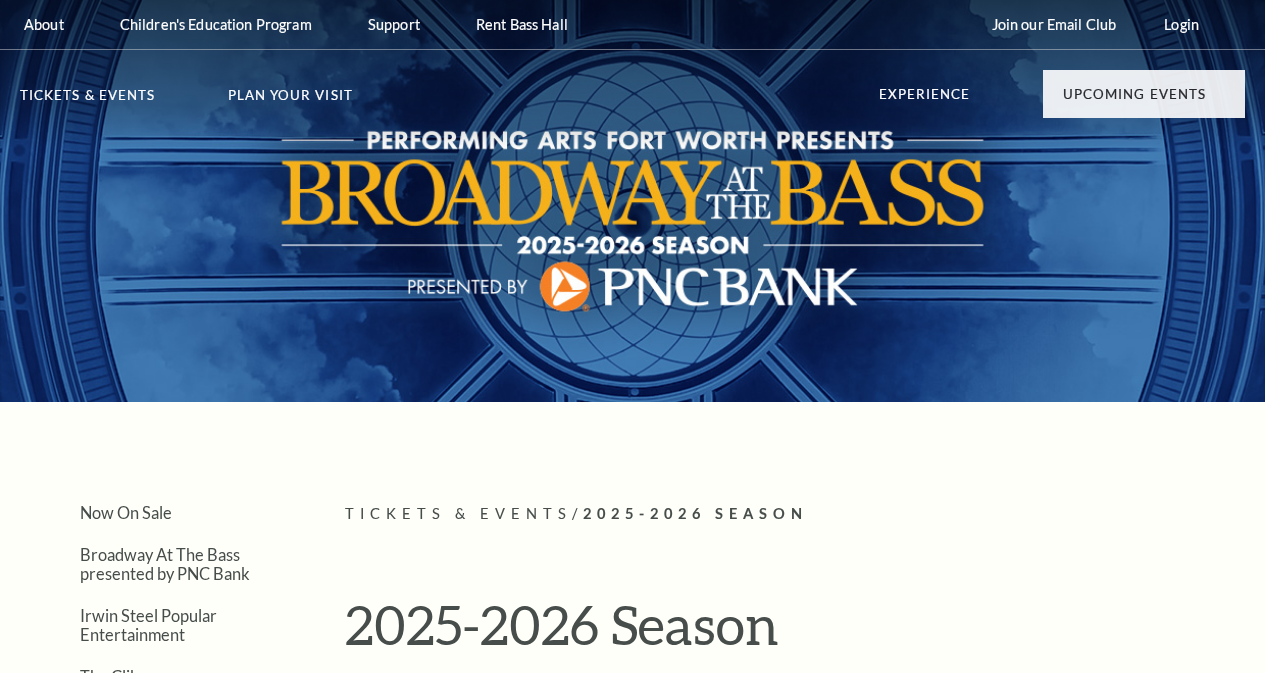 scroll, scrollTop: 0, scrollLeft: 0, axis: both 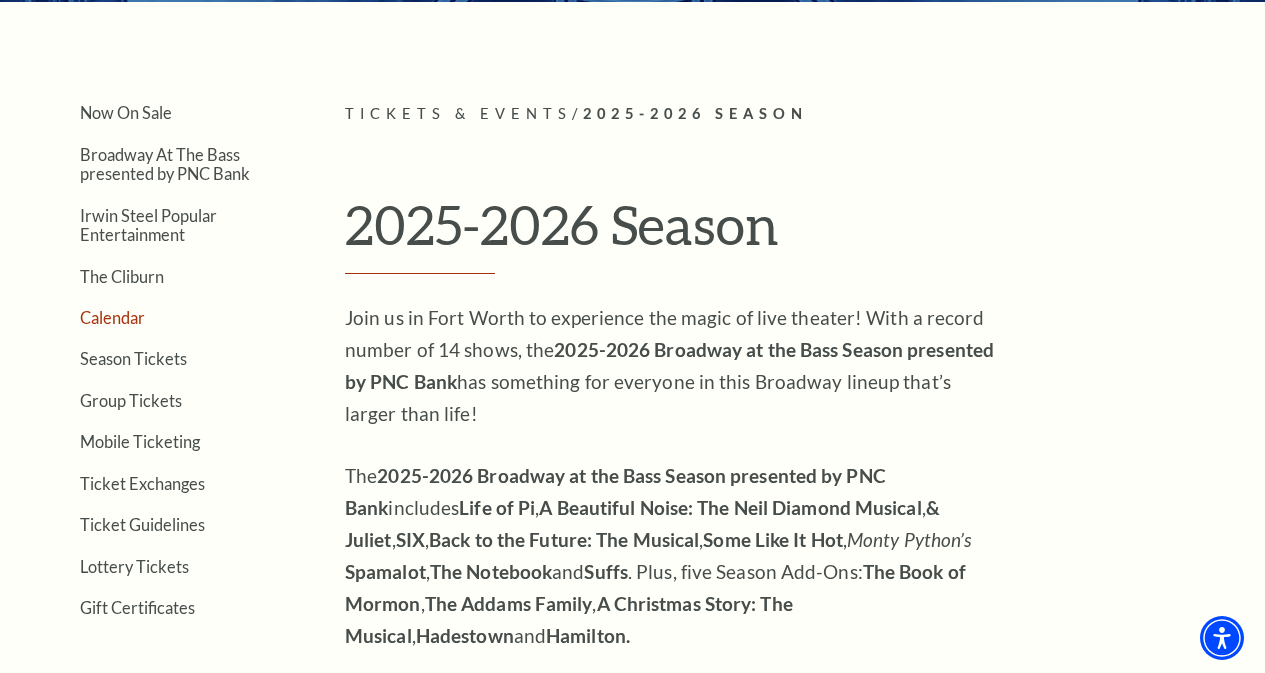 click on "Calendar" at bounding box center (112, 317) 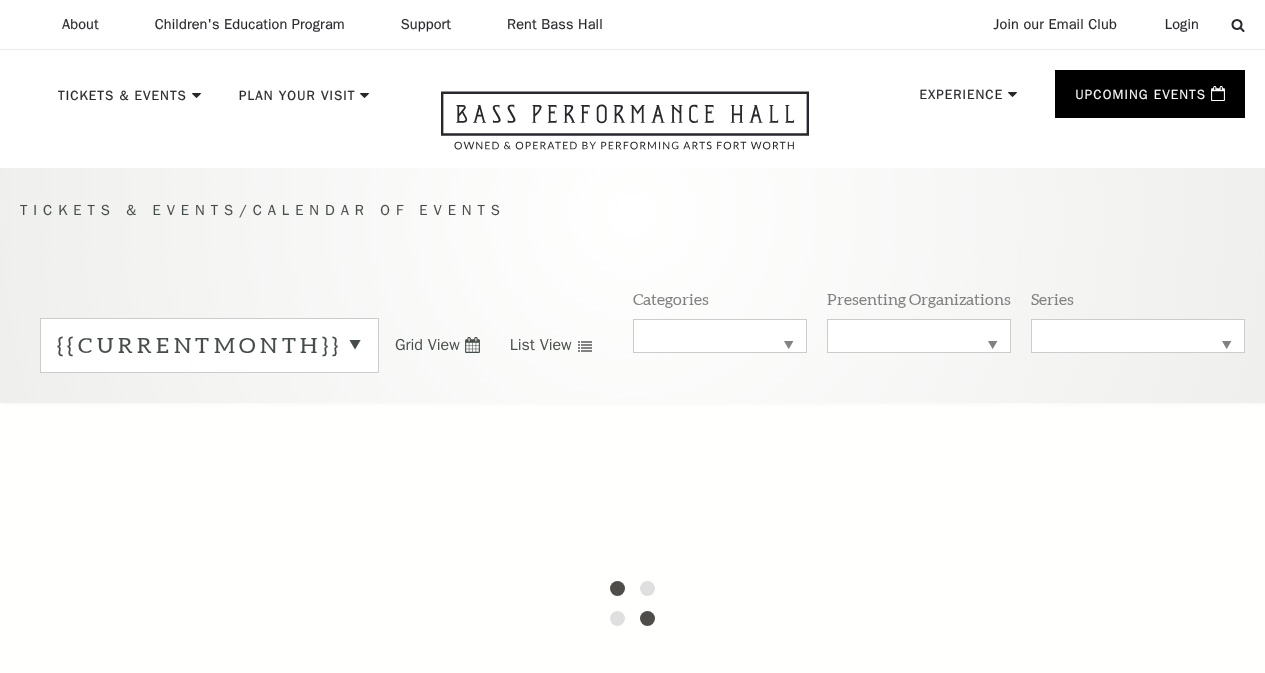 scroll, scrollTop: 0, scrollLeft: 0, axis: both 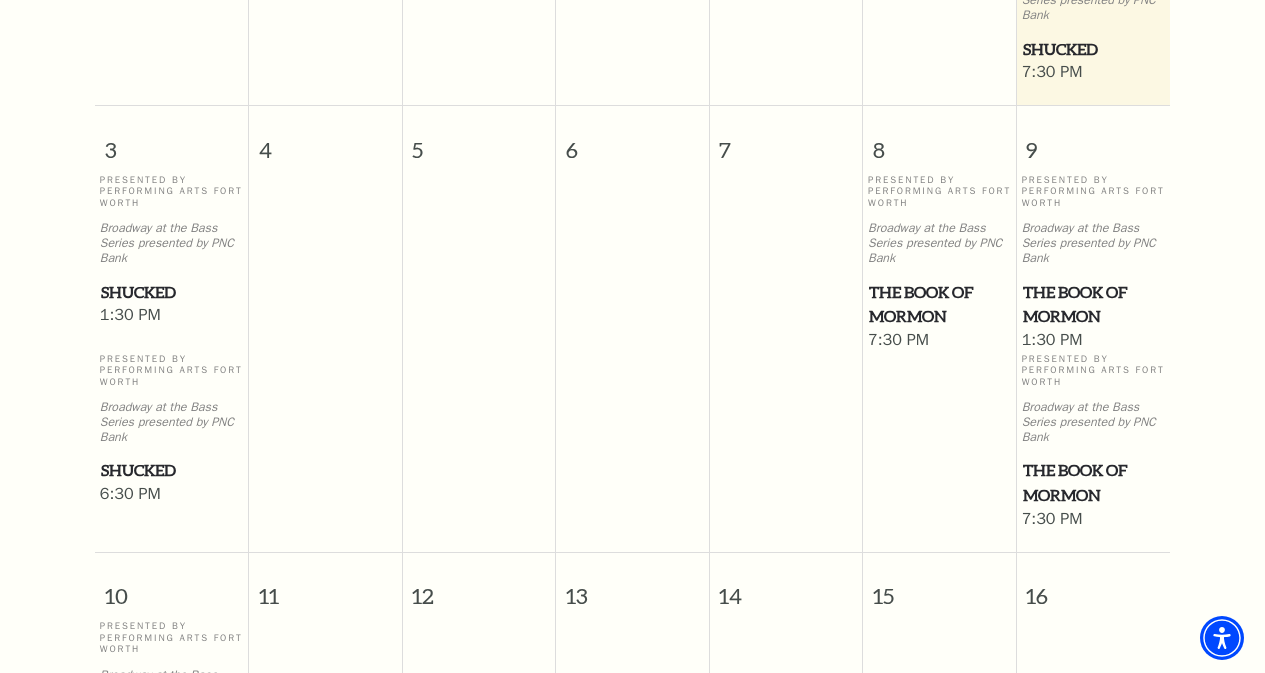 click on "The Book of Mormon" at bounding box center (939, 304) 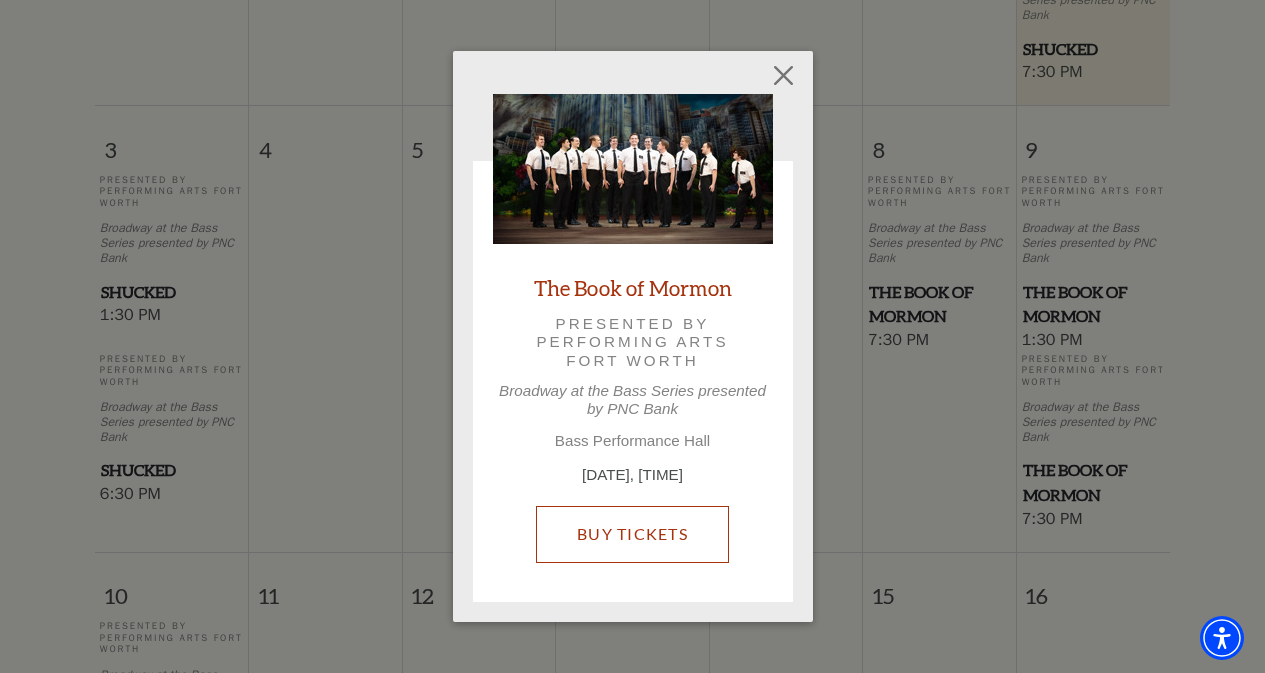 click on "Buy Tickets" at bounding box center (632, 534) 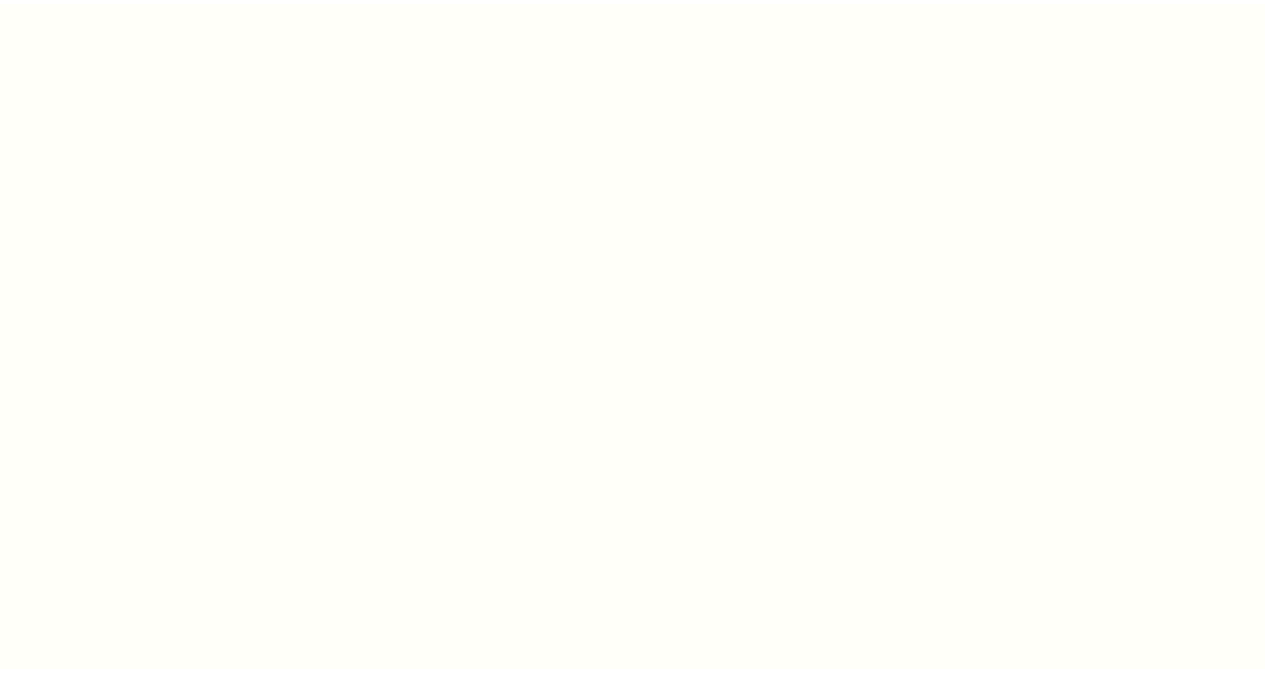 scroll, scrollTop: 0, scrollLeft: 0, axis: both 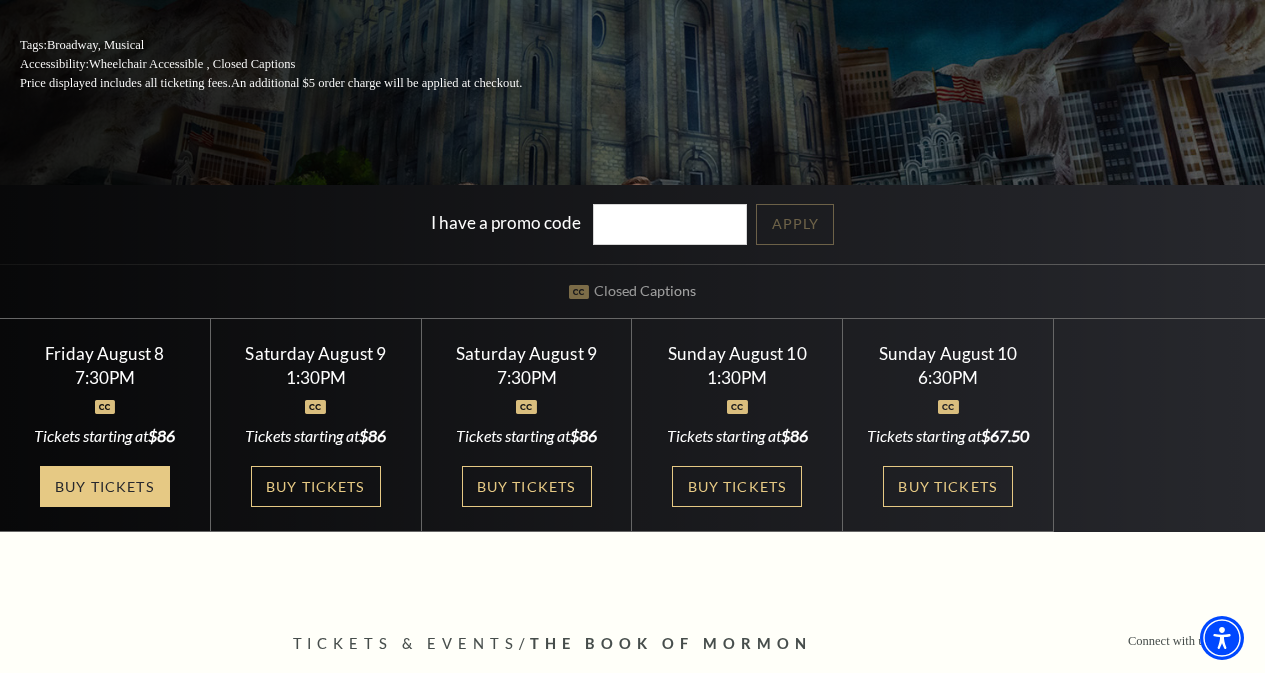 click on "Buy Tickets" at bounding box center (105, 486) 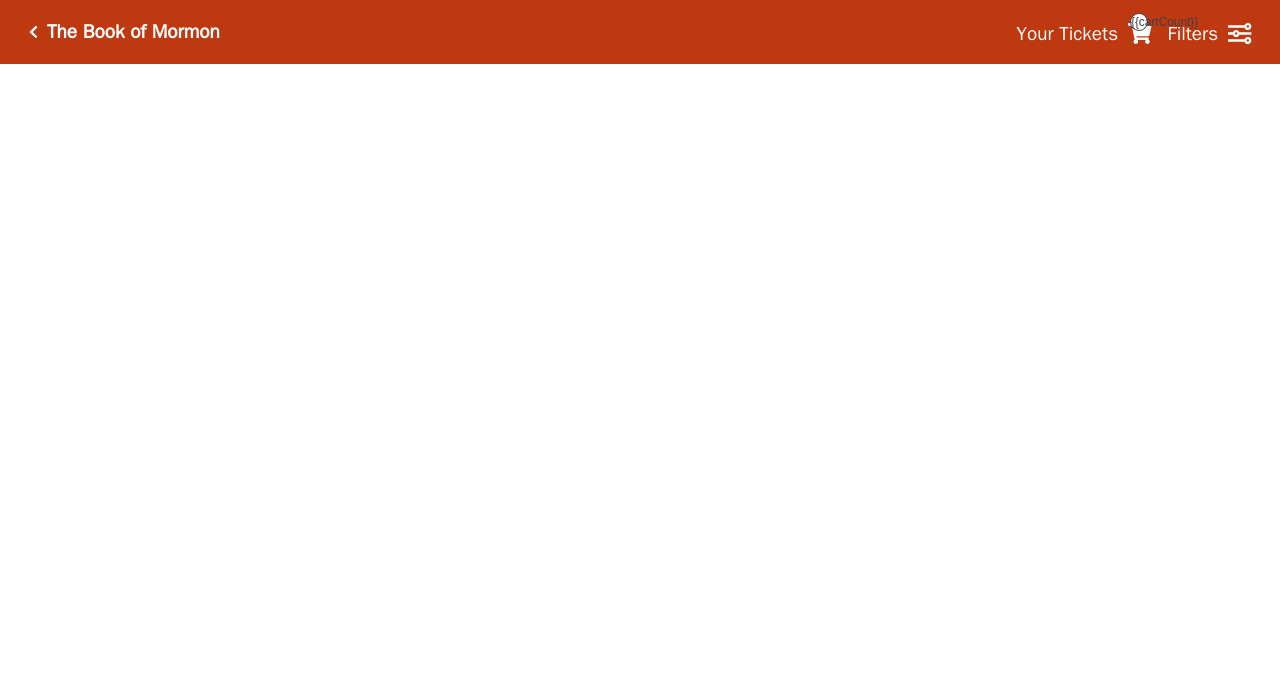scroll, scrollTop: 0, scrollLeft: 0, axis: both 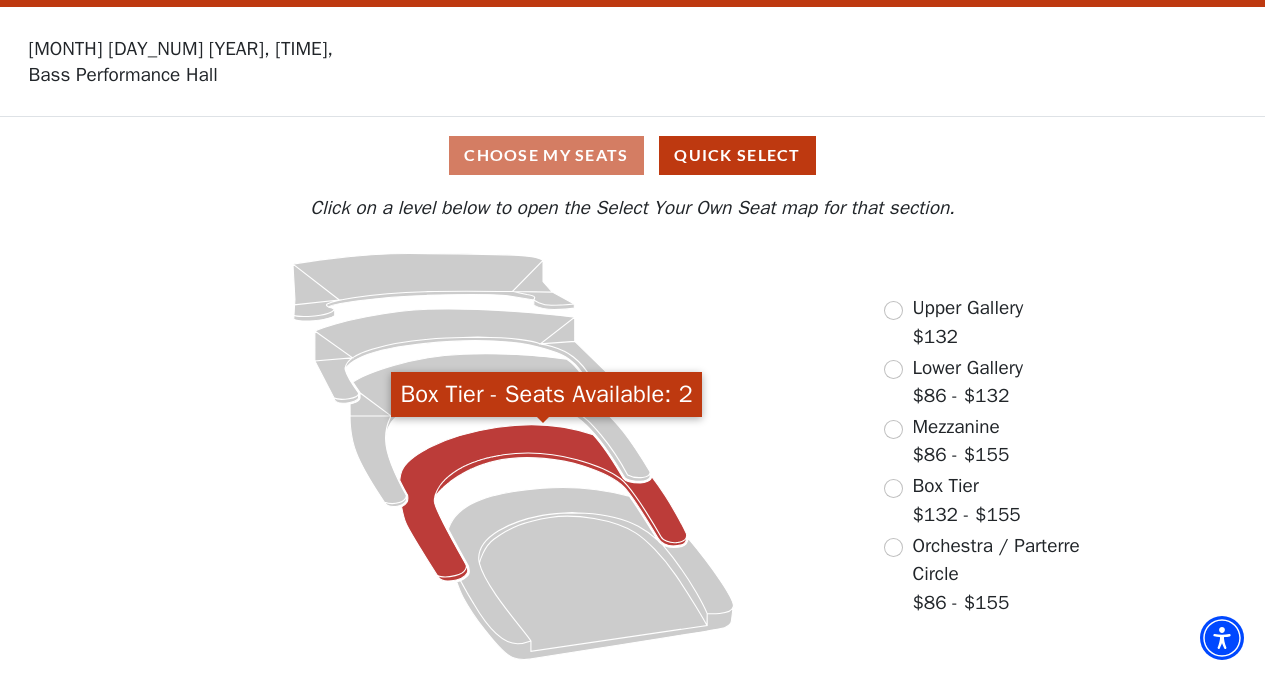 click 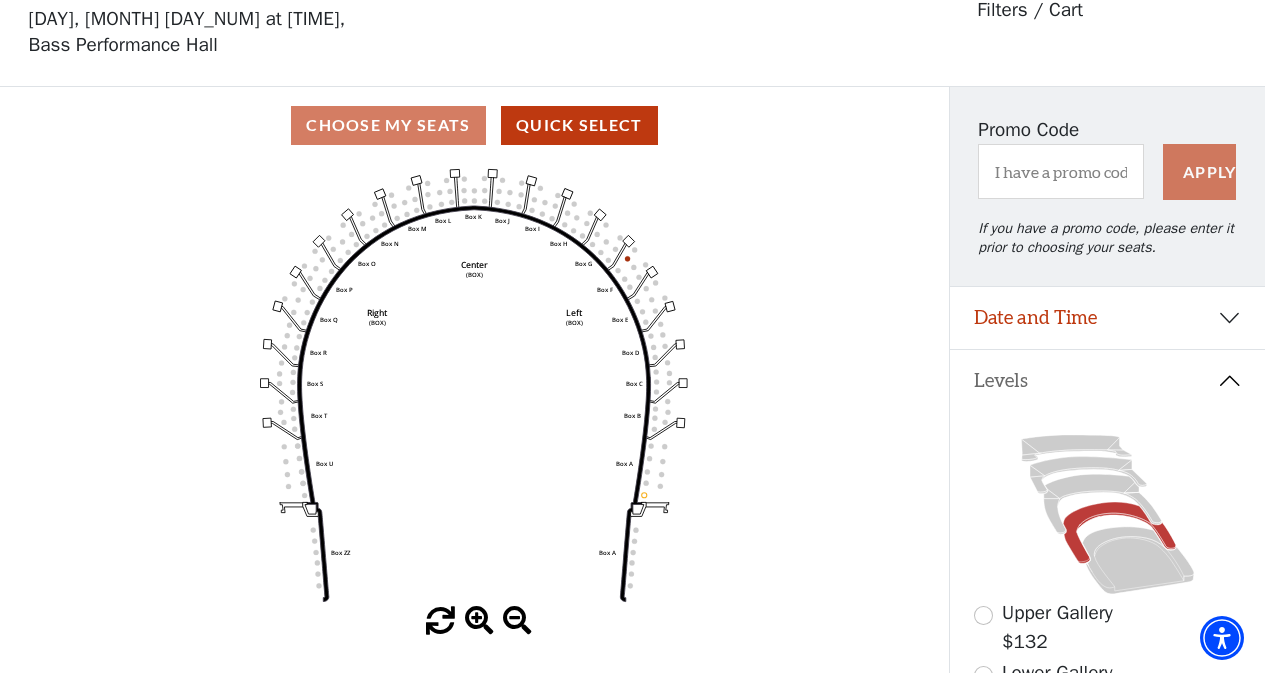scroll, scrollTop: 93, scrollLeft: 0, axis: vertical 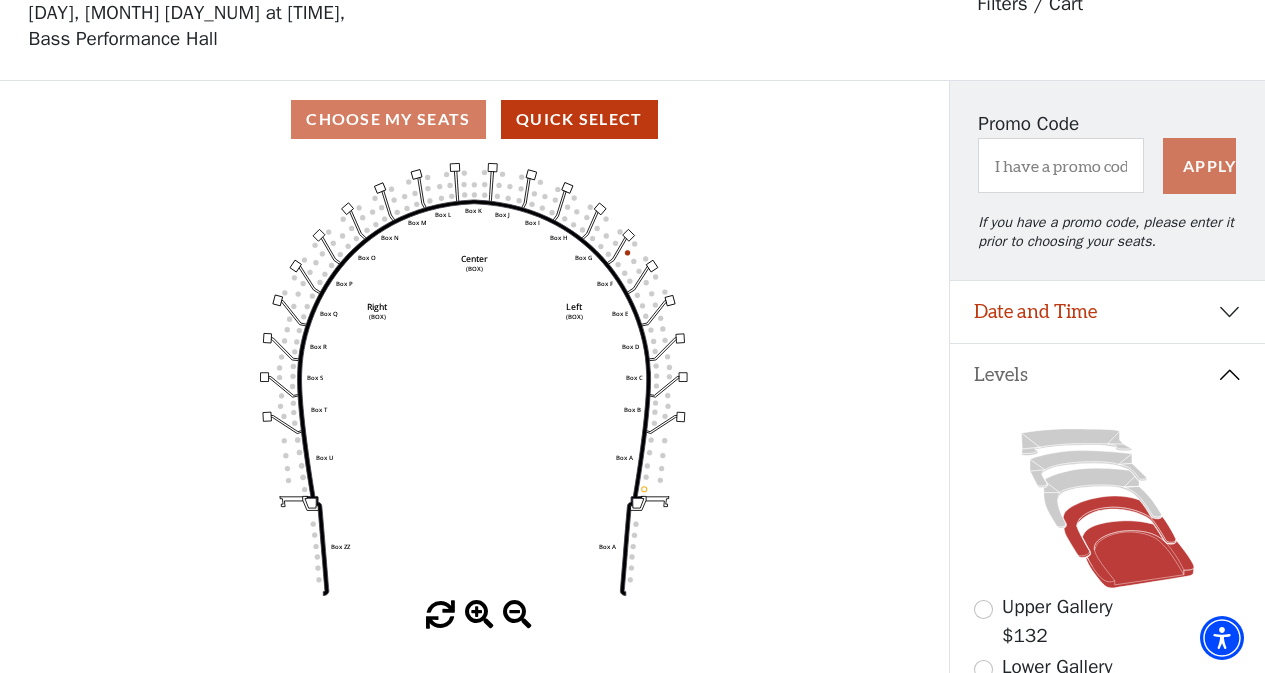 click 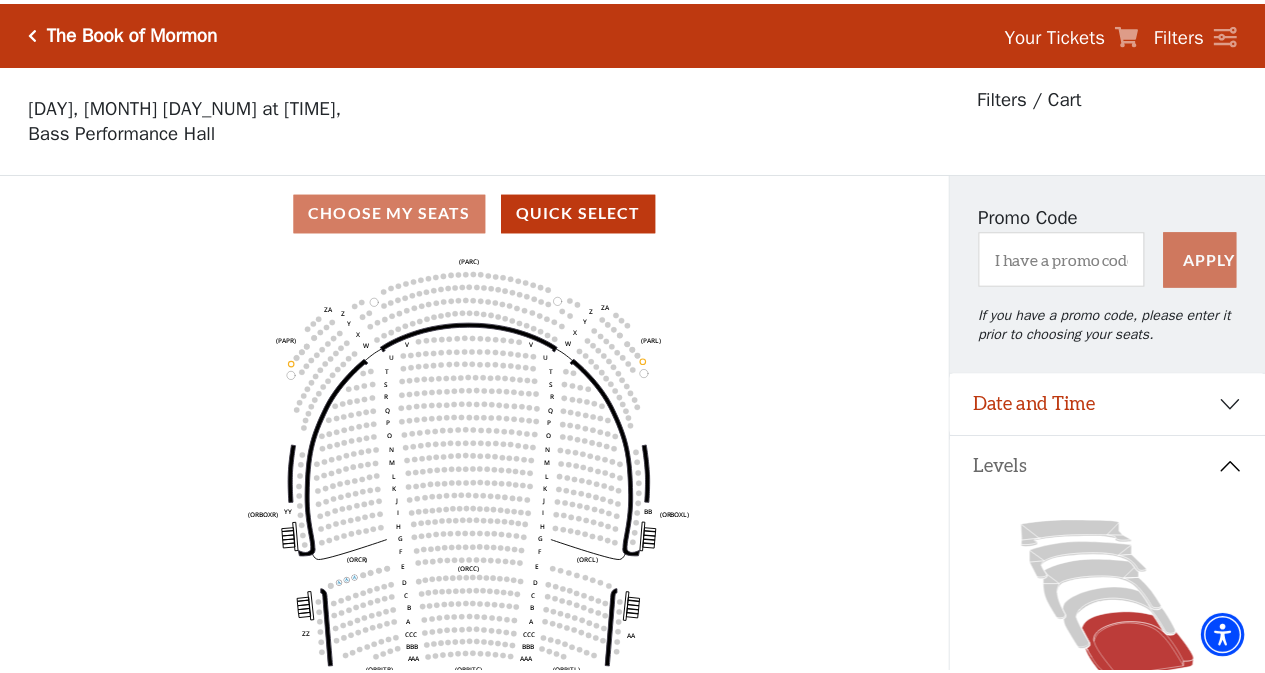 scroll, scrollTop: 93, scrollLeft: 0, axis: vertical 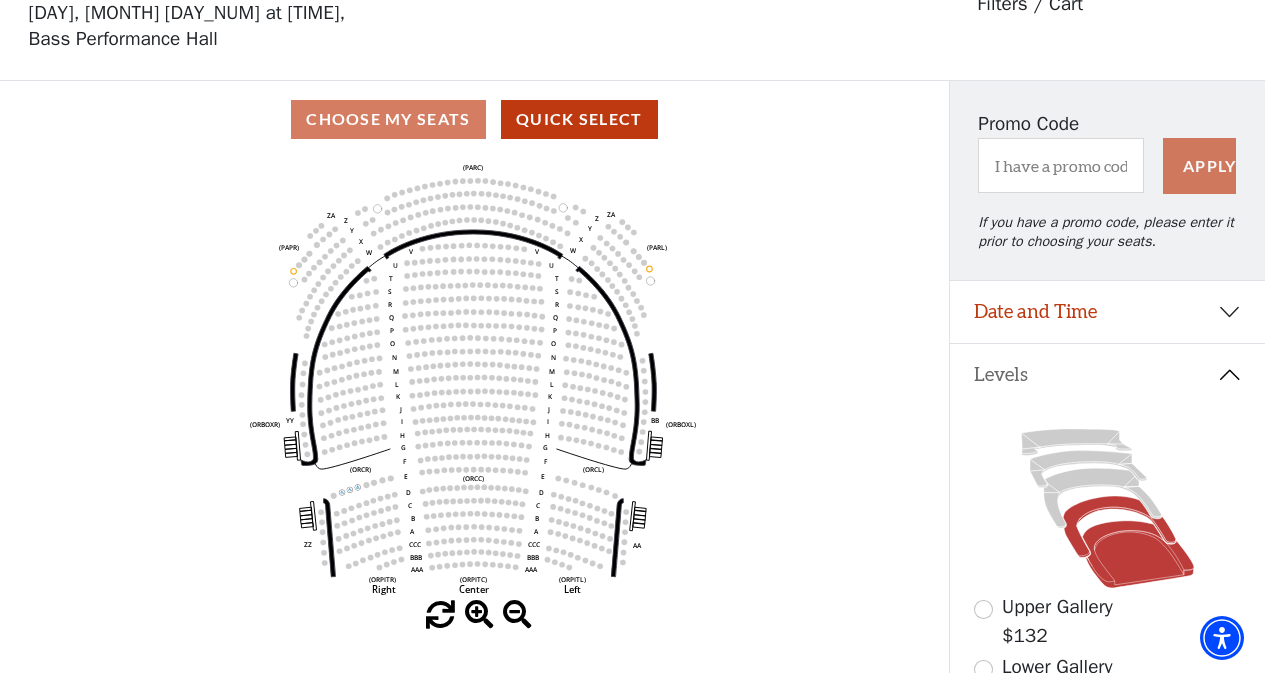 click 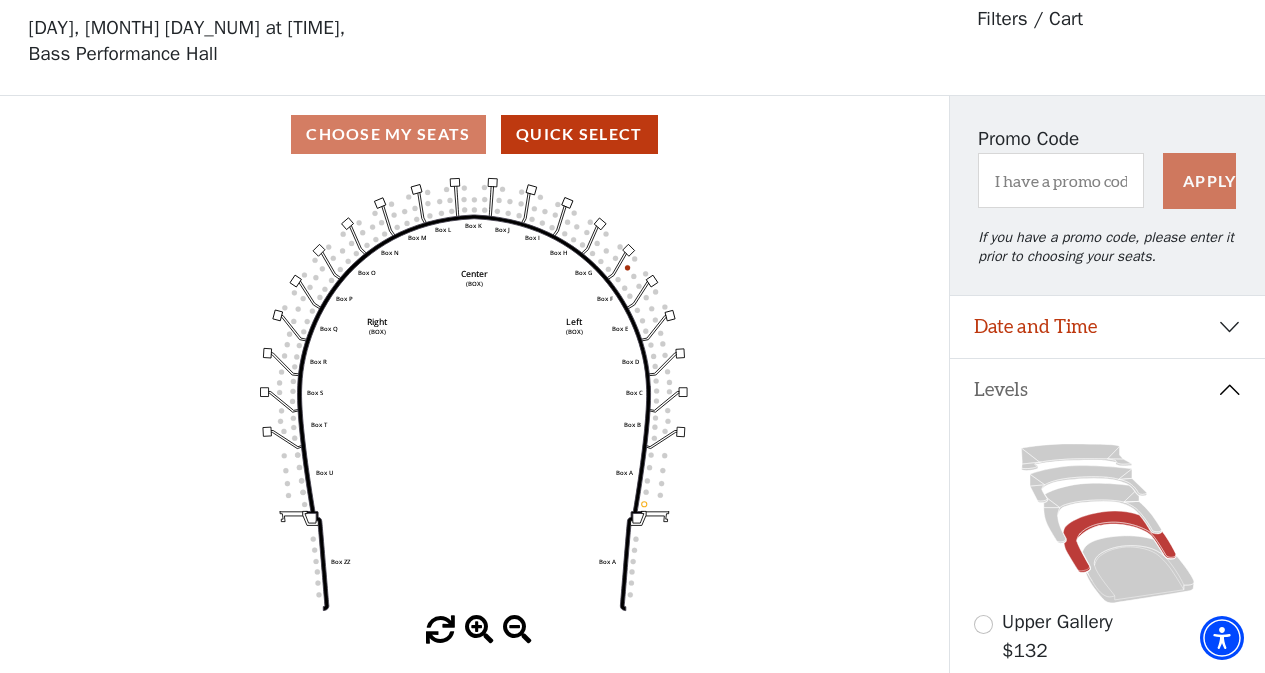 scroll, scrollTop: 93, scrollLeft: 0, axis: vertical 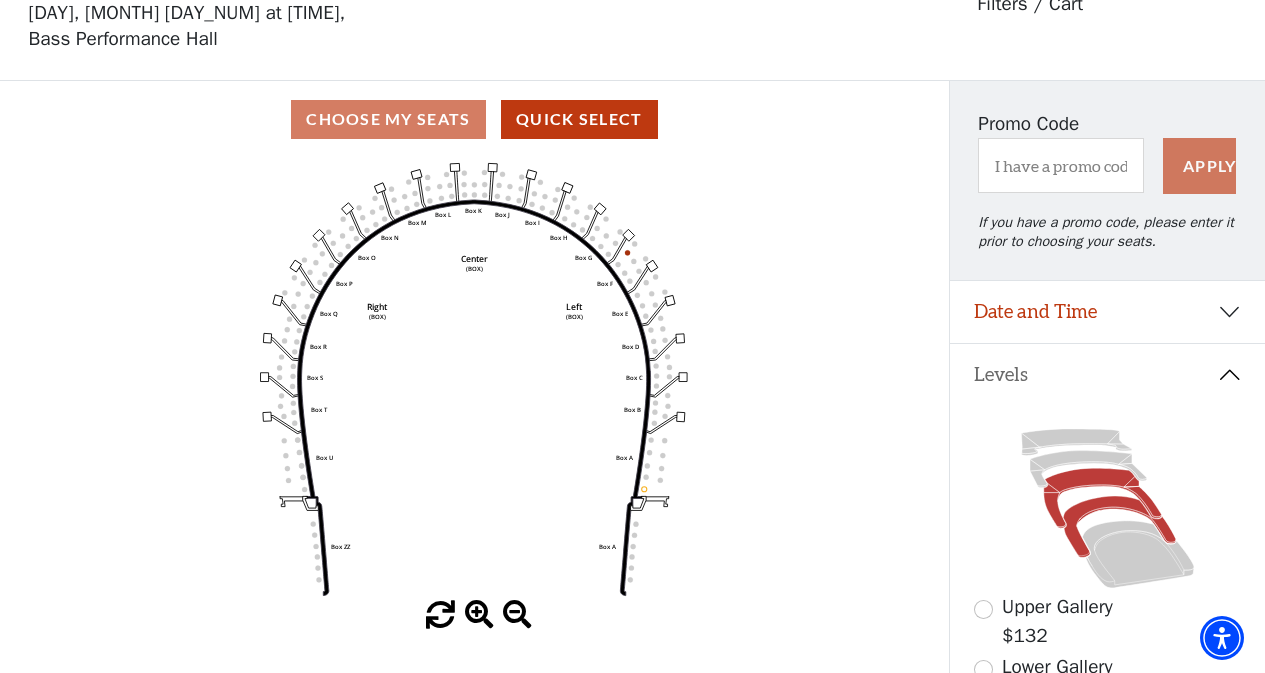 click 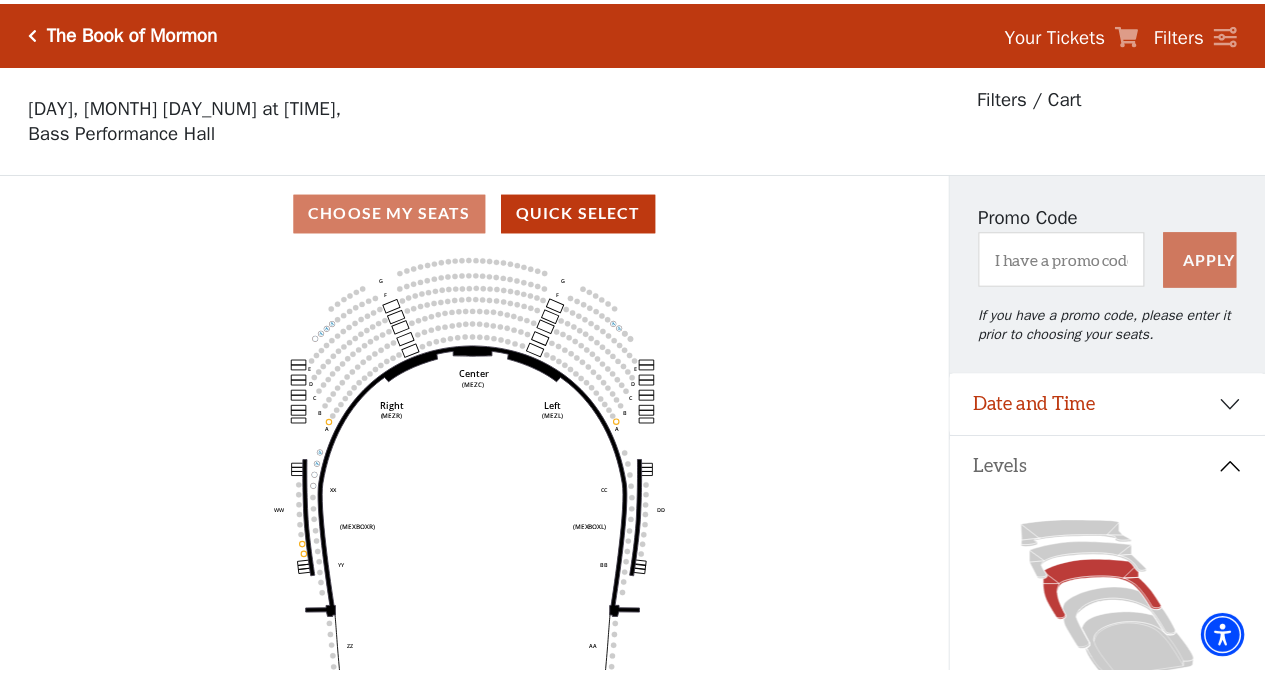 scroll, scrollTop: 93, scrollLeft: 0, axis: vertical 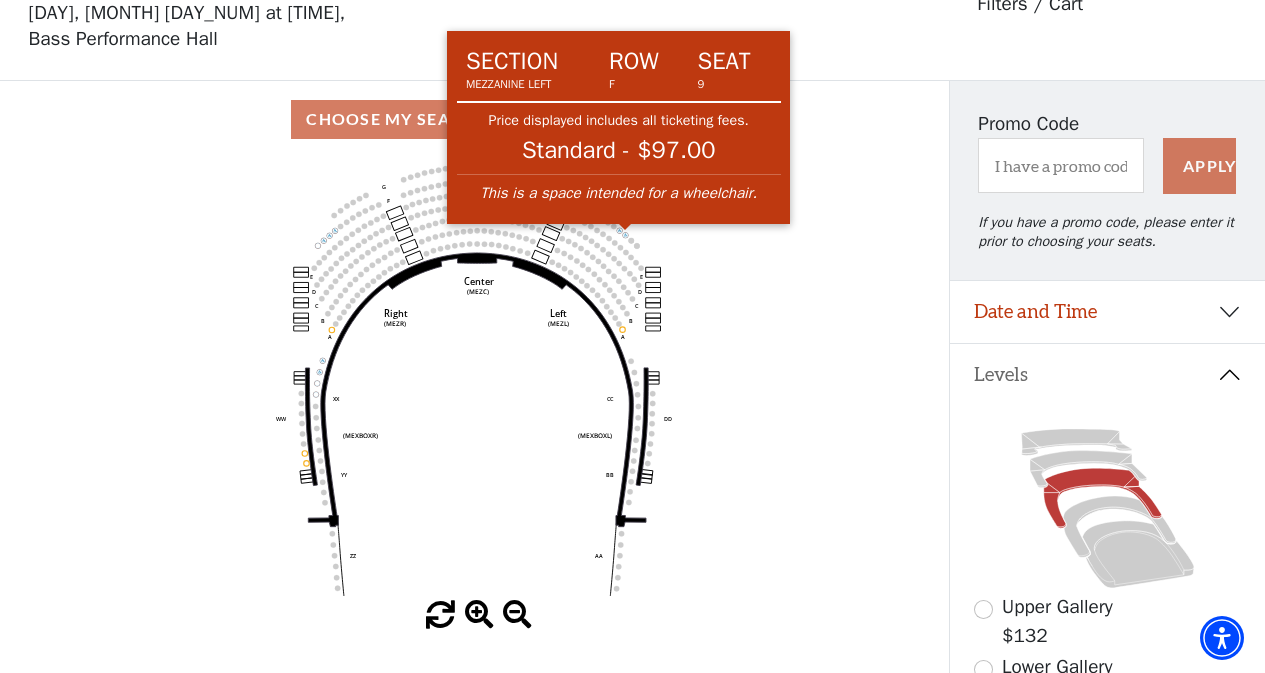 click 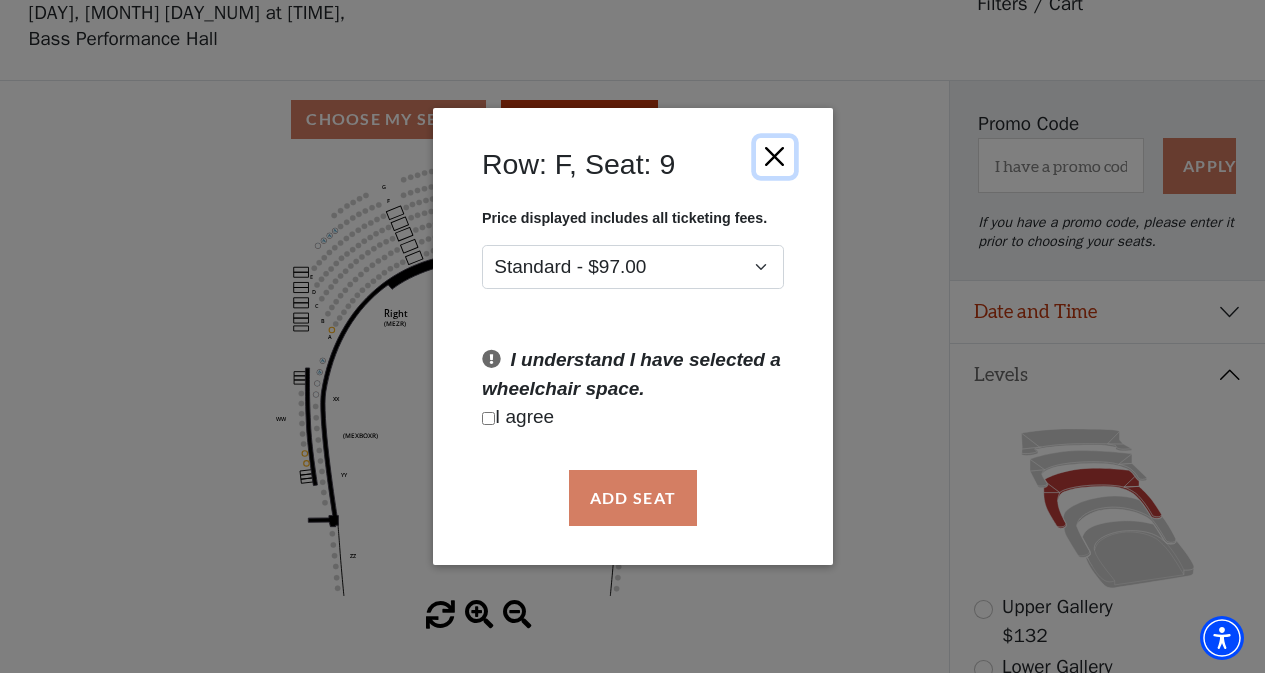 click at bounding box center (774, 156) 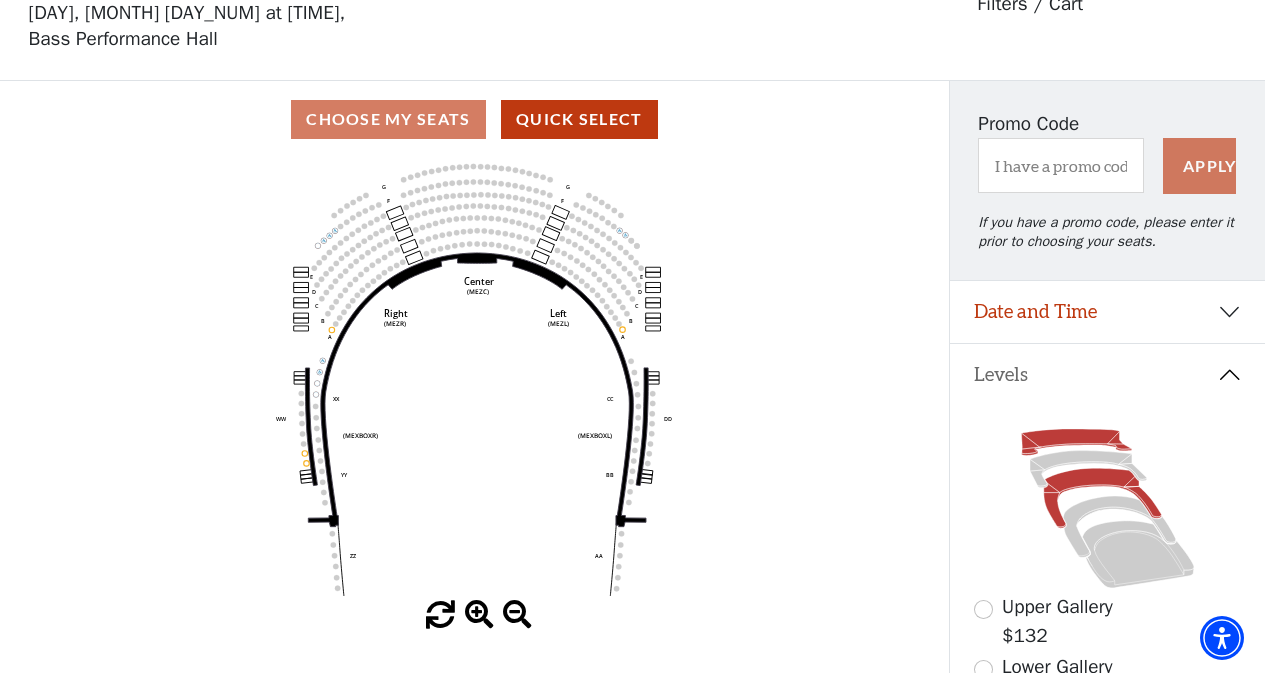 click 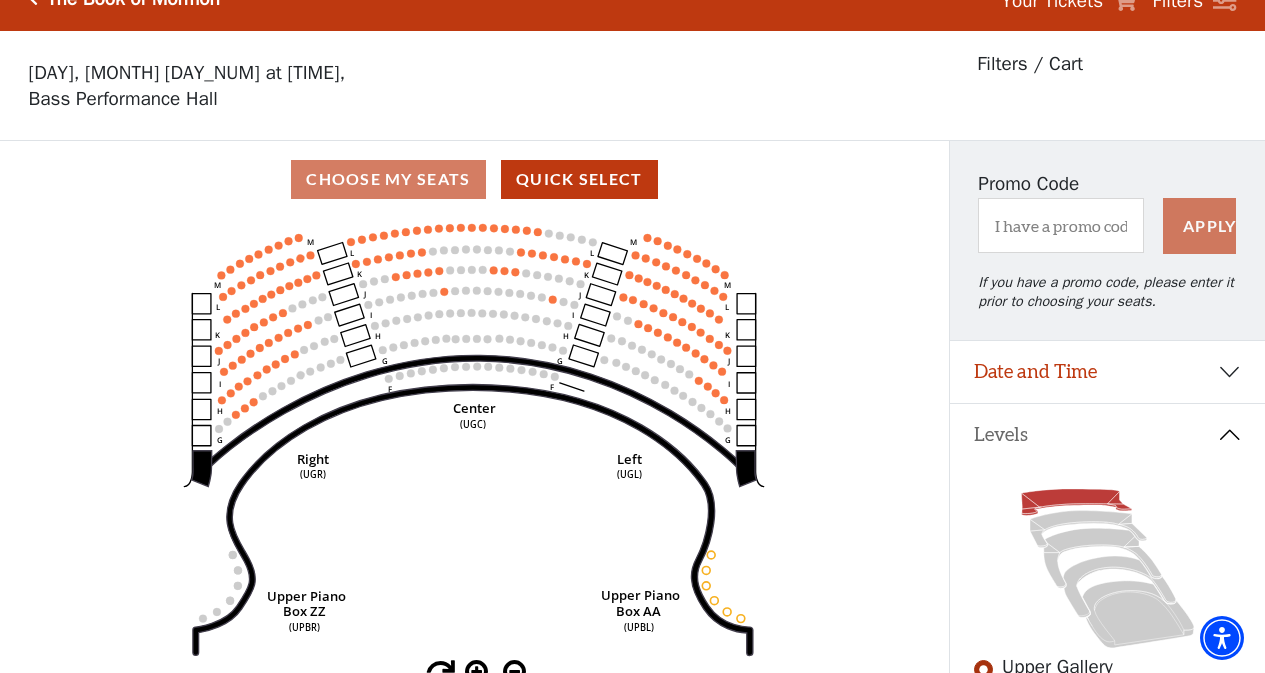 scroll, scrollTop: 93, scrollLeft: 0, axis: vertical 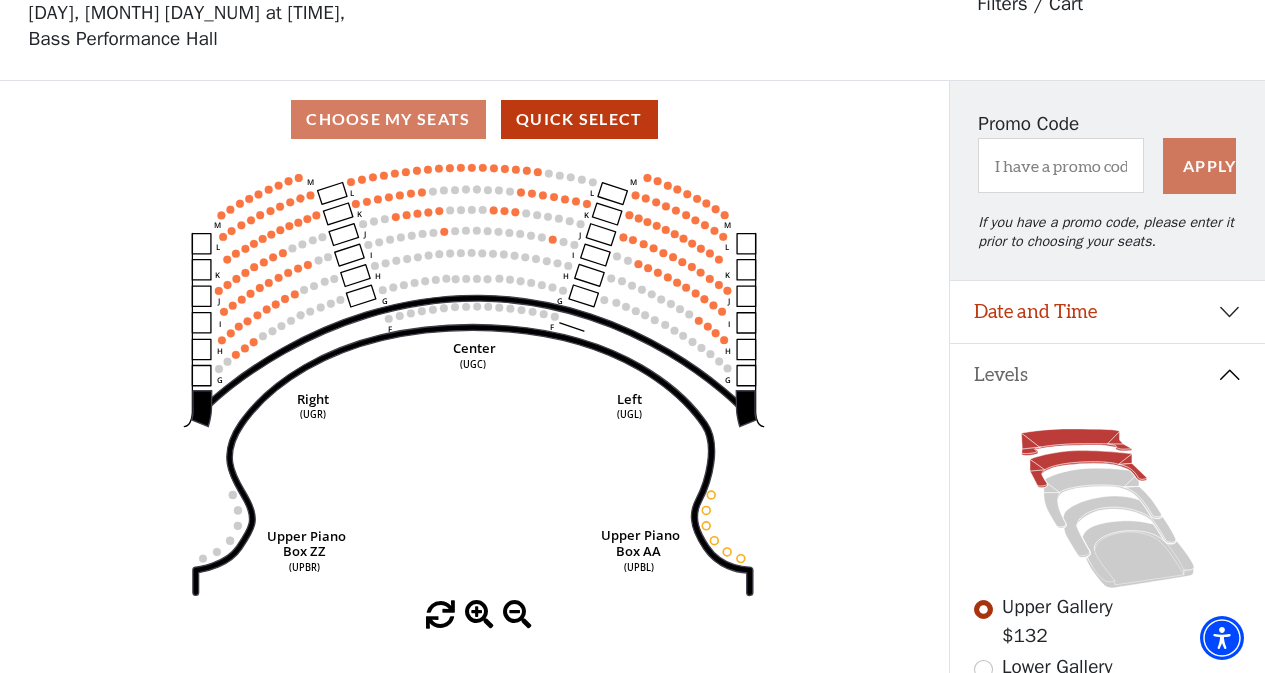 click 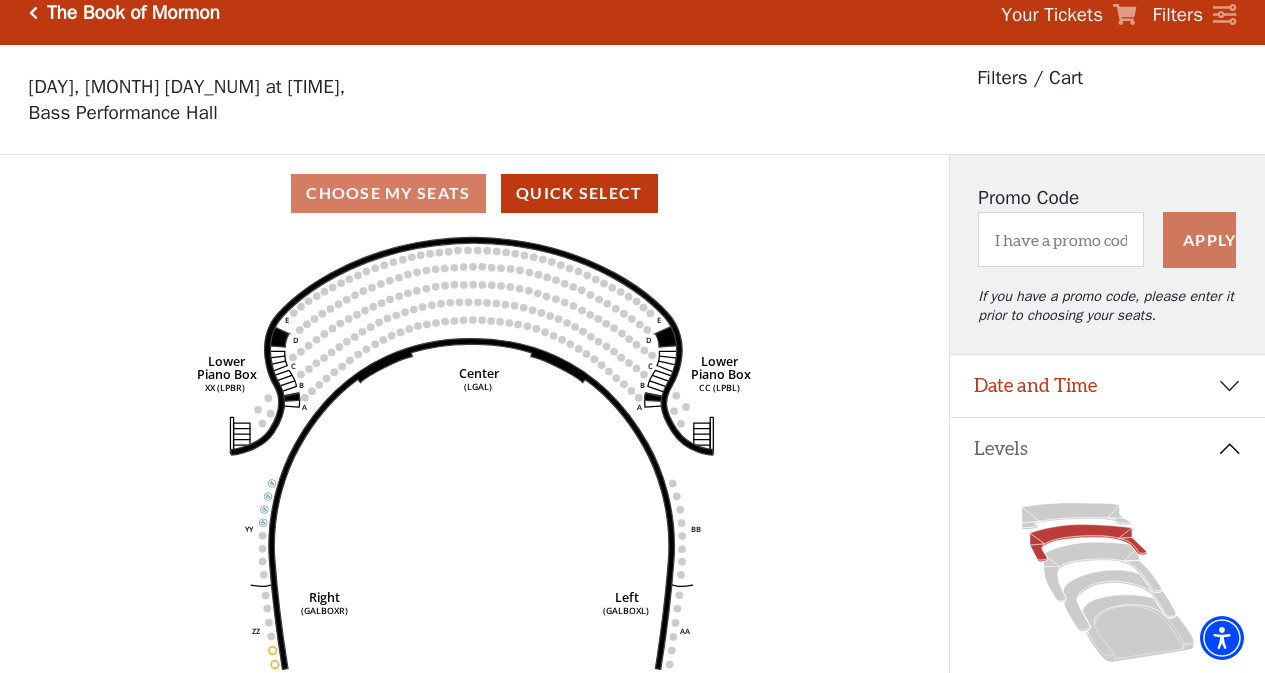 scroll, scrollTop: 93, scrollLeft: 0, axis: vertical 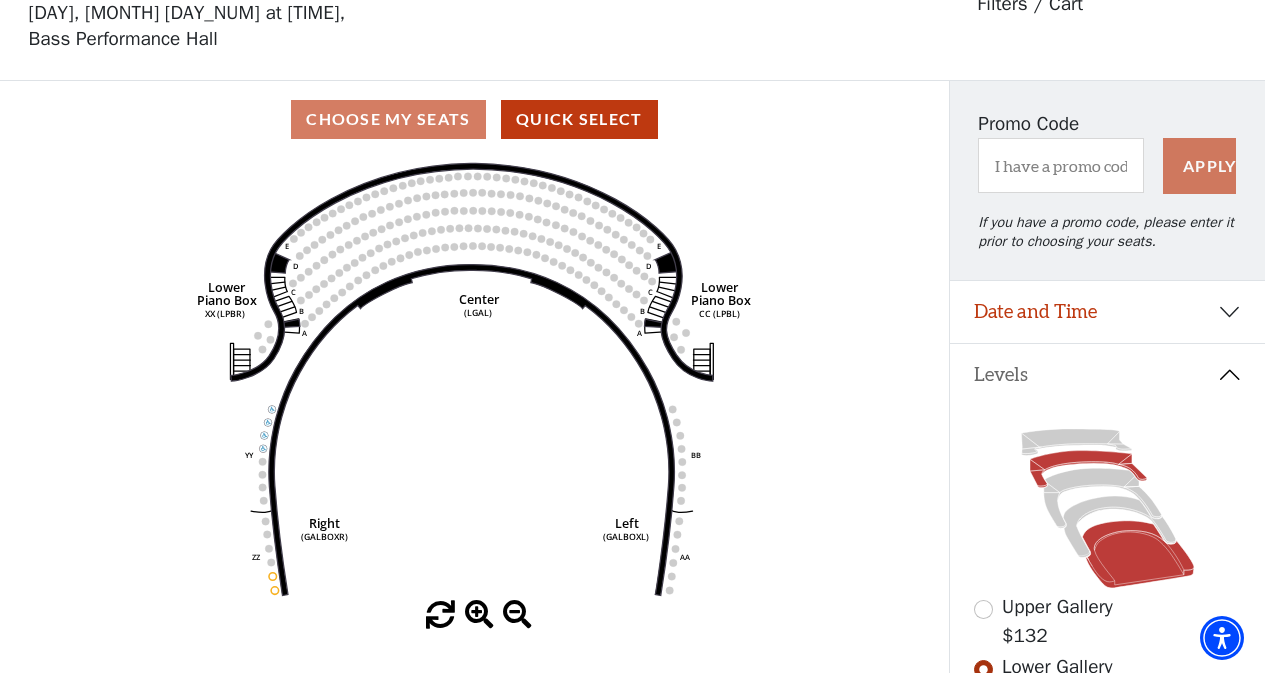 click 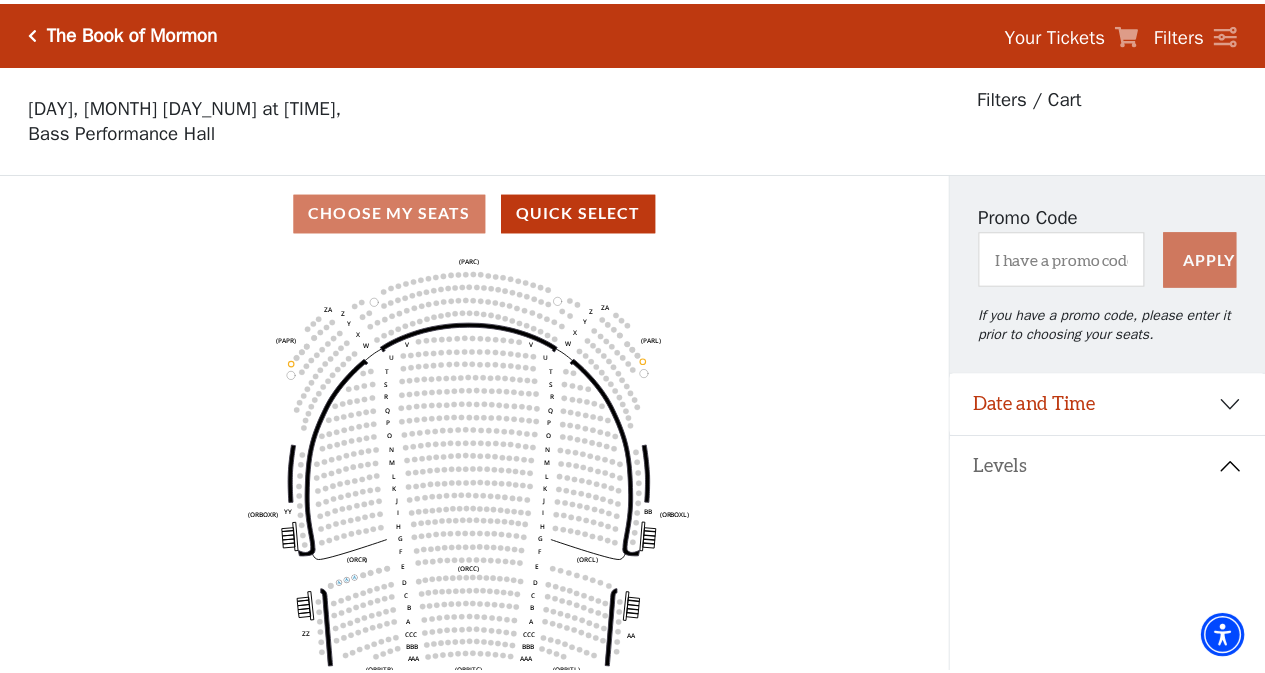 scroll, scrollTop: 93, scrollLeft: 0, axis: vertical 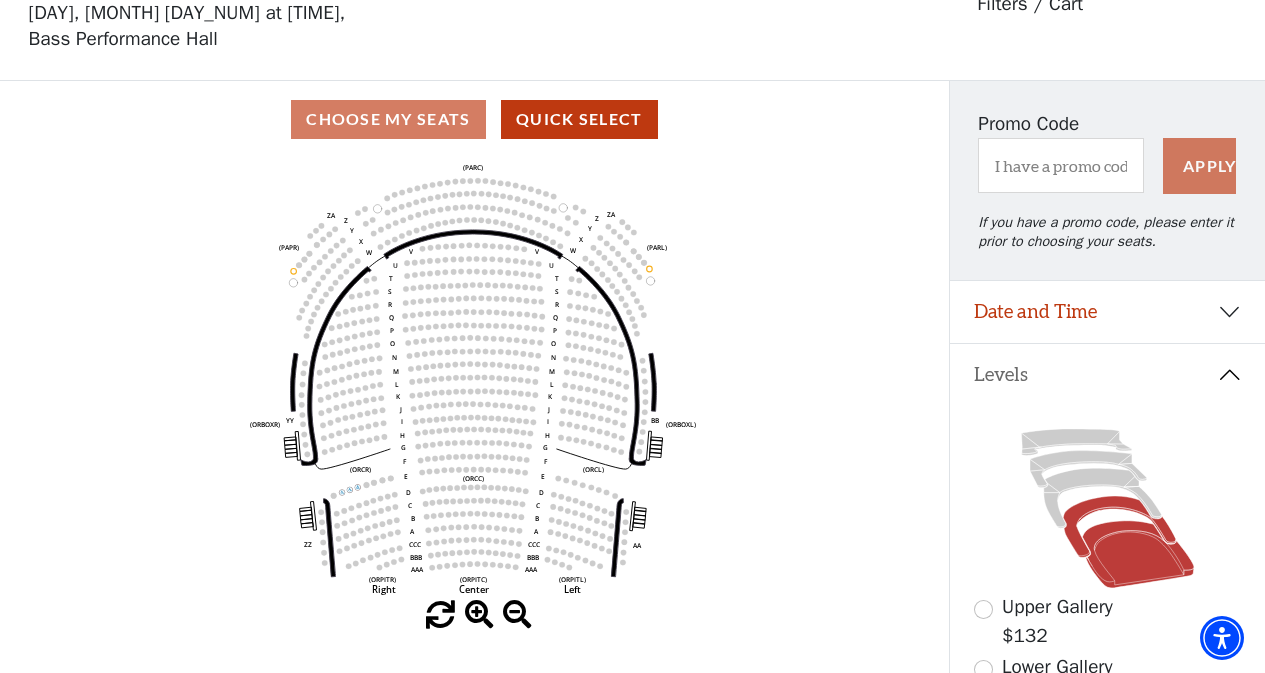 click 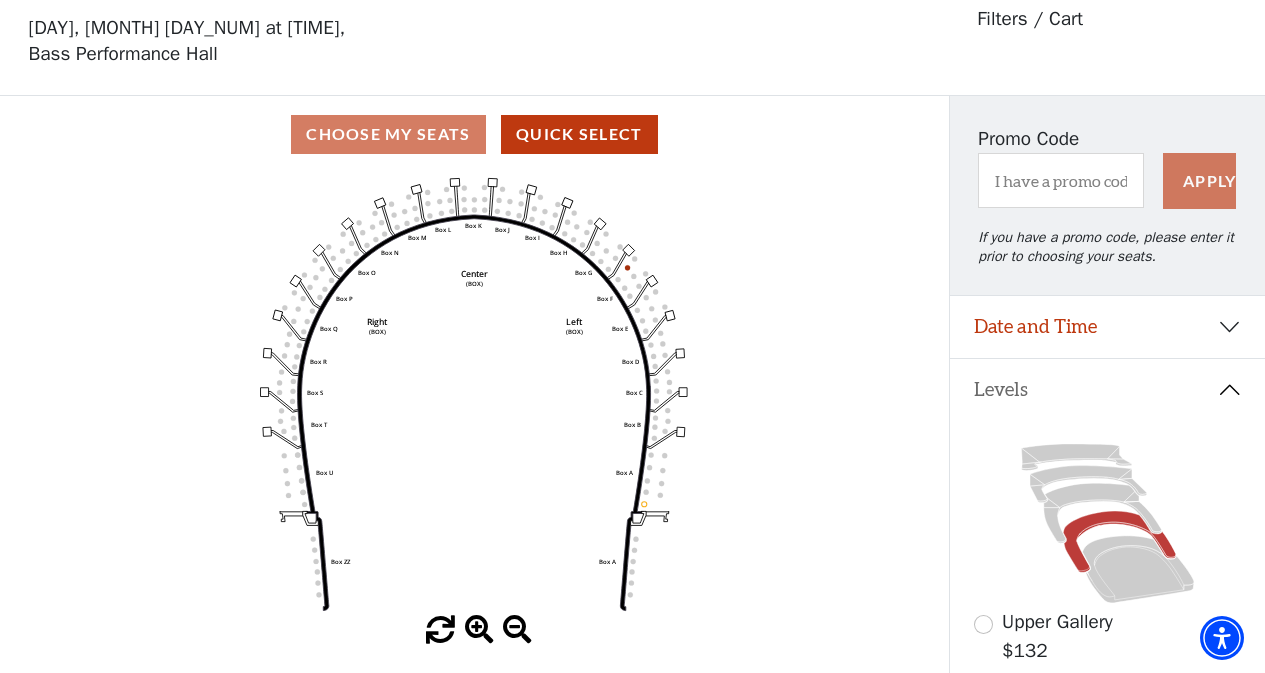 scroll, scrollTop: 93, scrollLeft: 0, axis: vertical 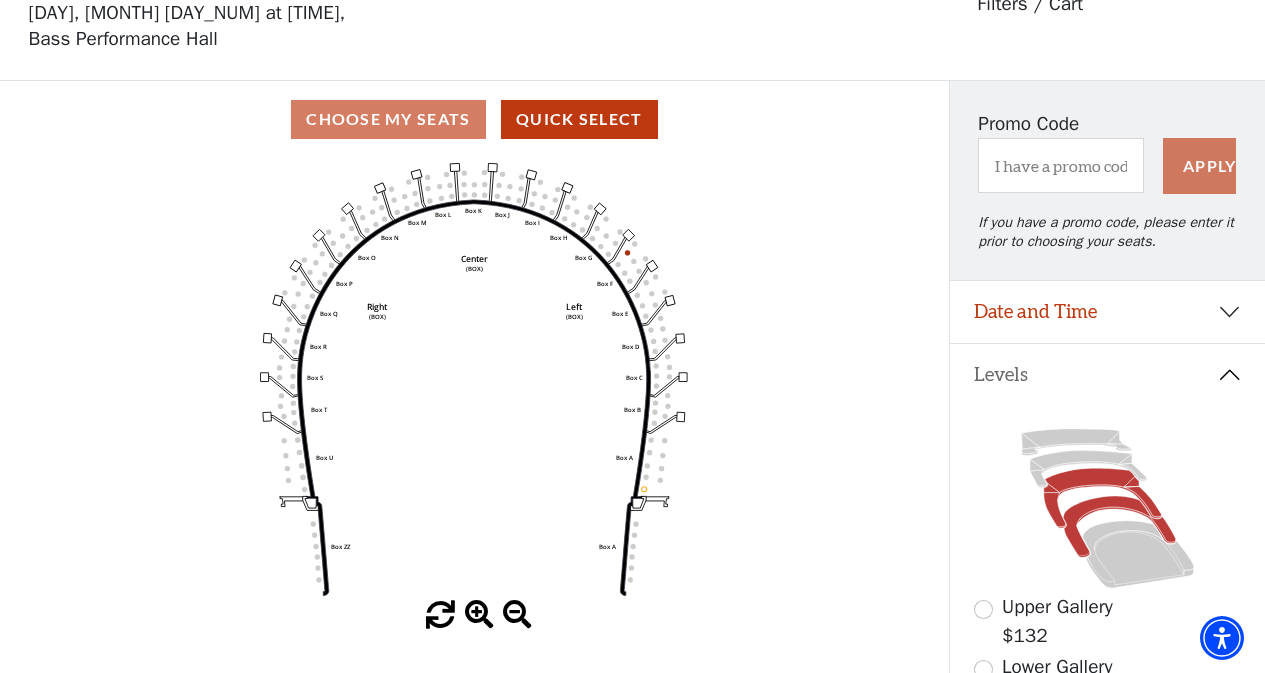 click 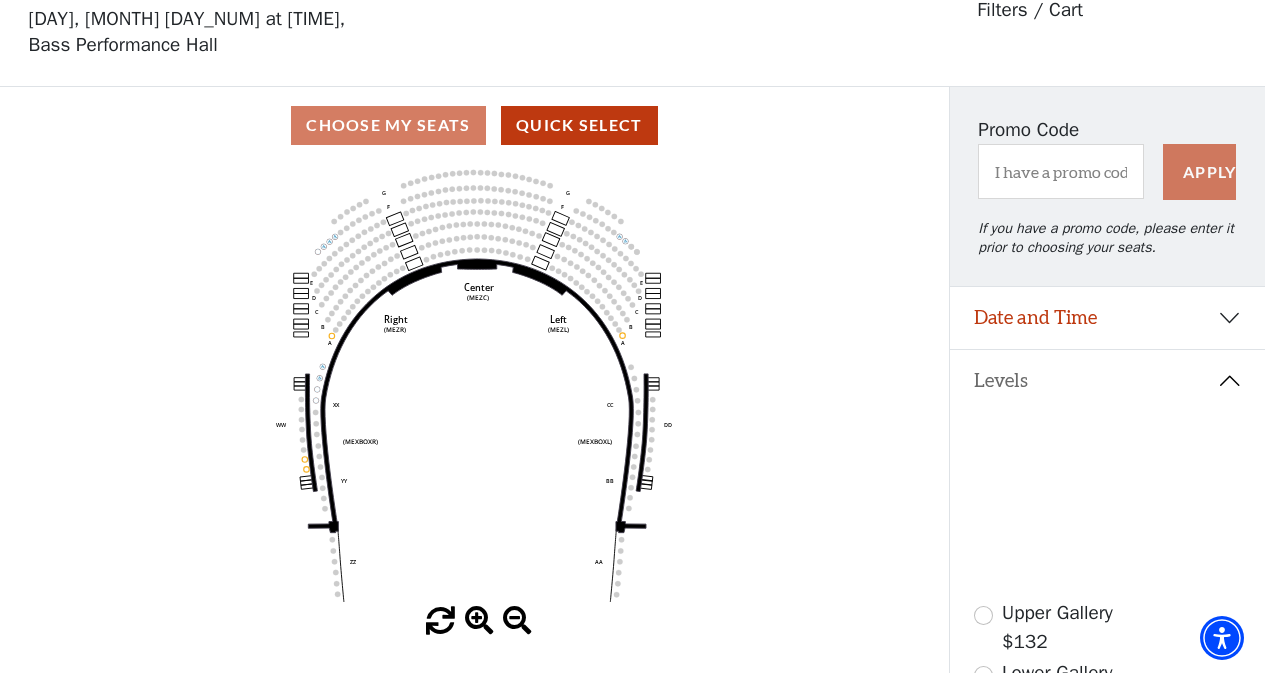 scroll, scrollTop: 93, scrollLeft: 0, axis: vertical 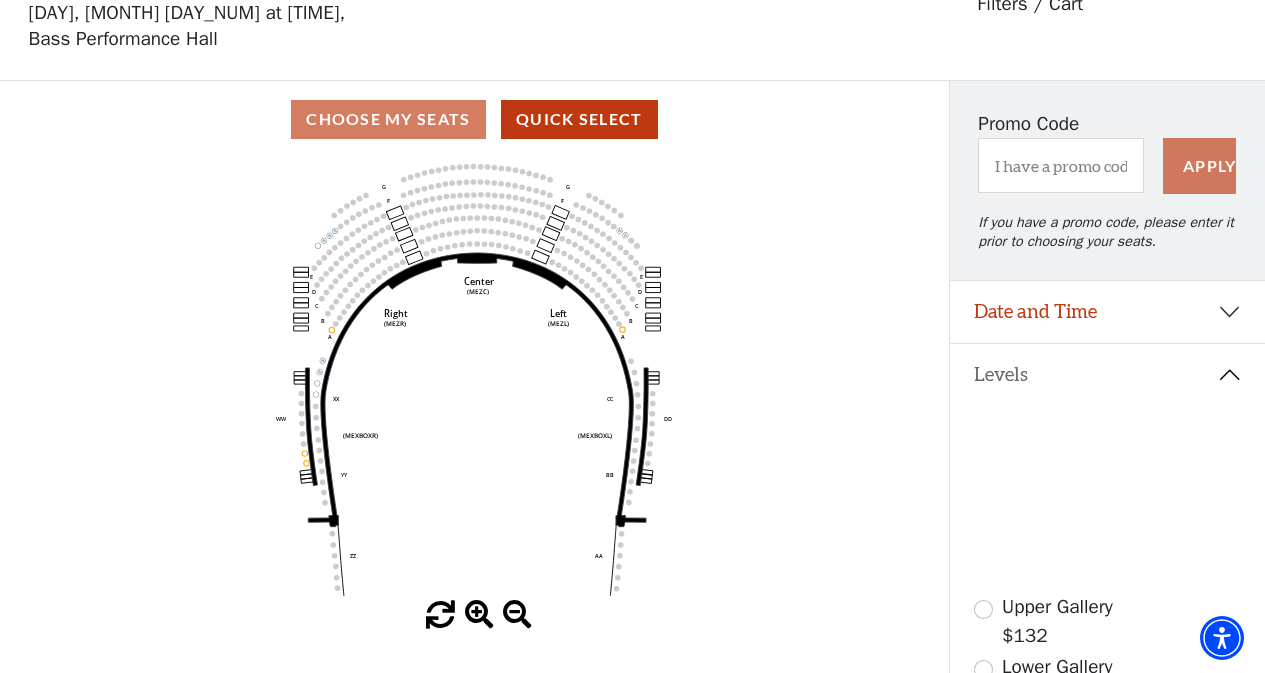 click 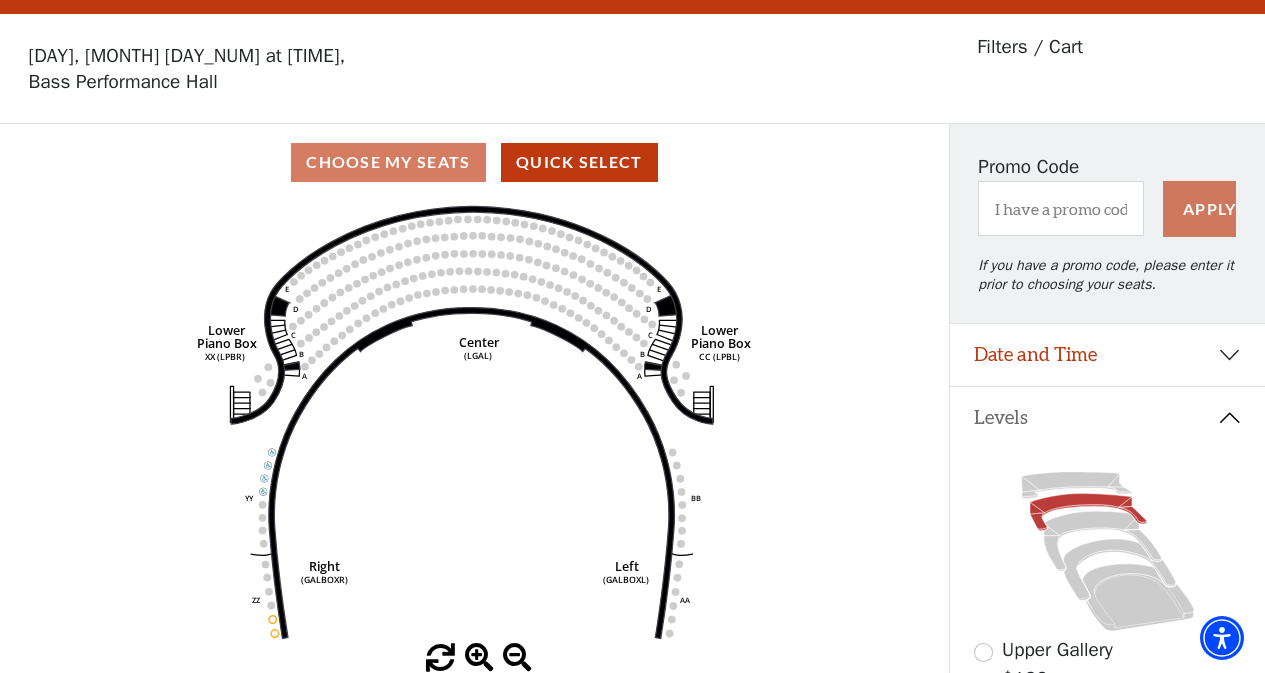 scroll, scrollTop: 93, scrollLeft: 0, axis: vertical 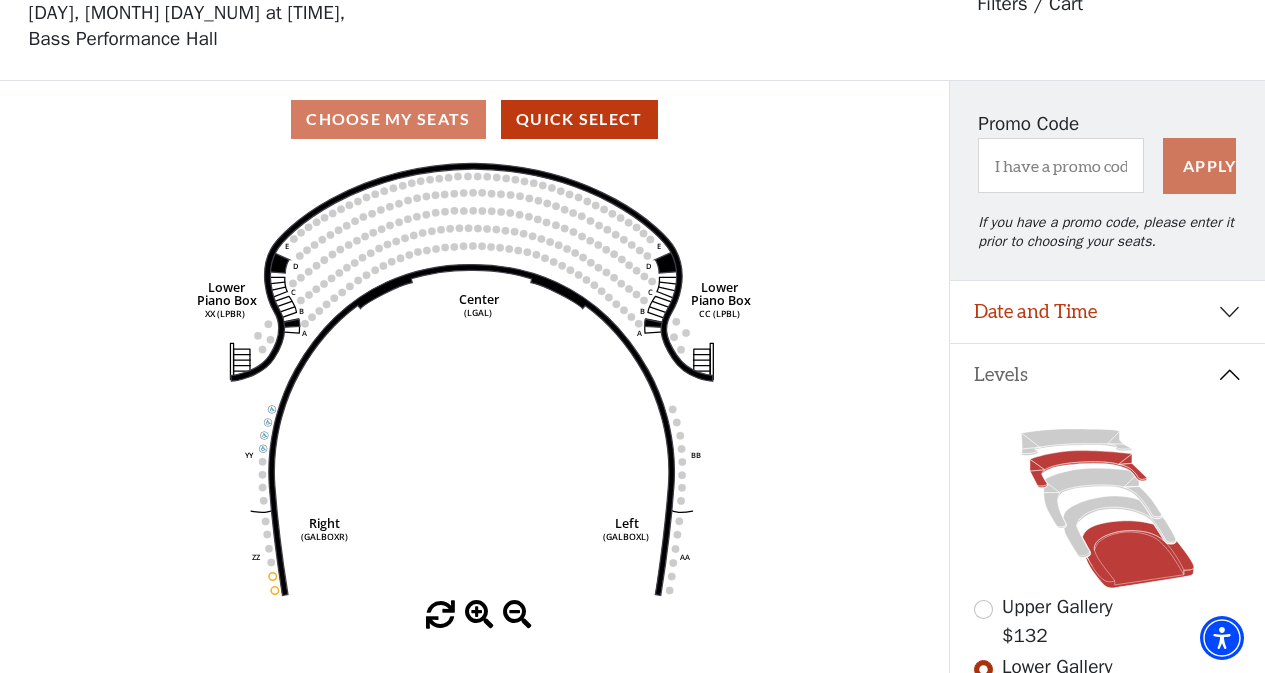 click 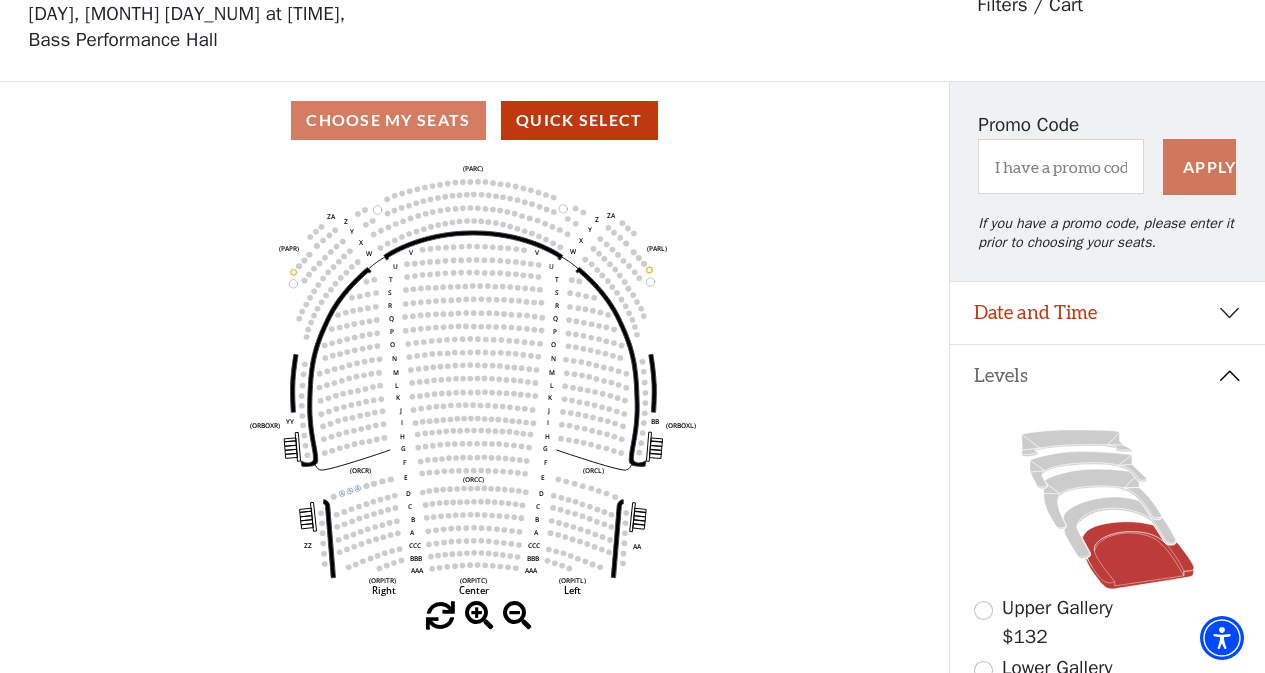 scroll, scrollTop: 93, scrollLeft: 0, axis: vertical 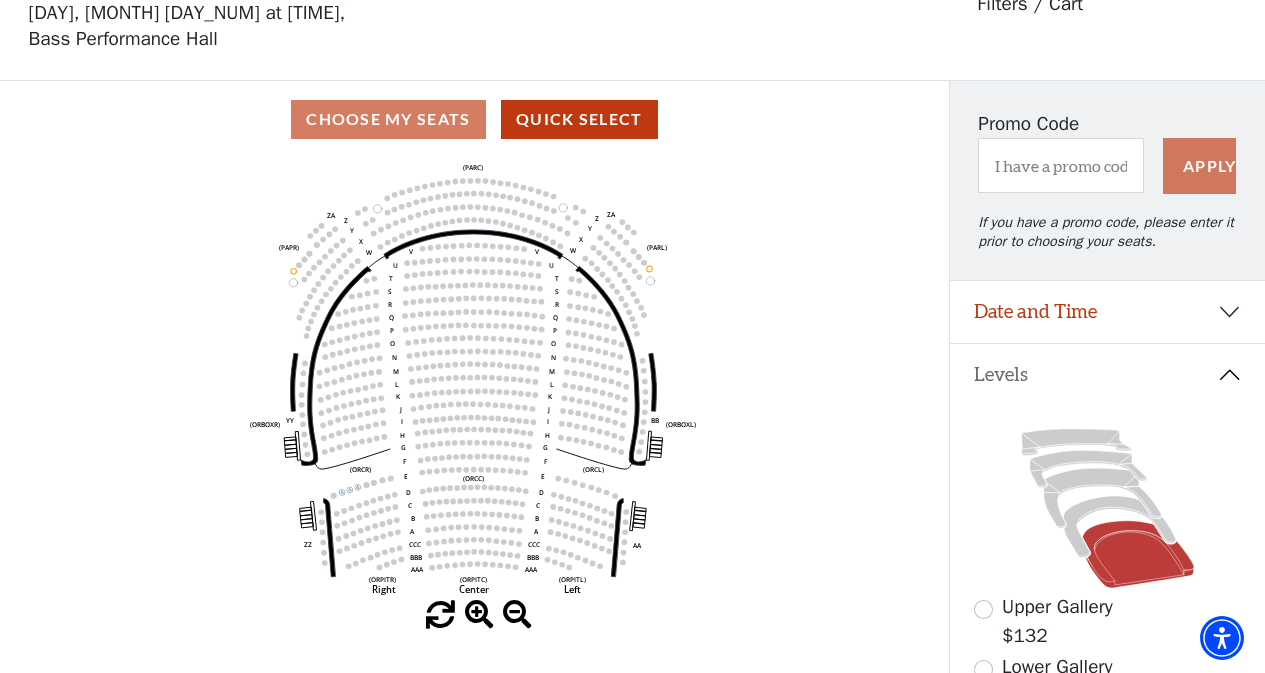 click on "Left   (ORPITL)   Right   (ORPITR)   Center   (ORPITC)   ZZ   AA   YY   BB   ZA   ZA   (ORCL)   (ORCR)   (ORCC)   (ORBOXL)   (ORBOXR)   (PARL)   (PAPR)   (PARC)   Z   Y   X   W   Z   Y   X   W   V   U   T   S   R   Q   P   O   N   M   L   K   J   I   H   G   F   E   D   C   B   A   CCC   BBB   AAA   V   U   T   S   R   Q   P   O   N   M   L   K   J   I   H   G   F   E   D   C   B   A   CCC   BBB   AAA" 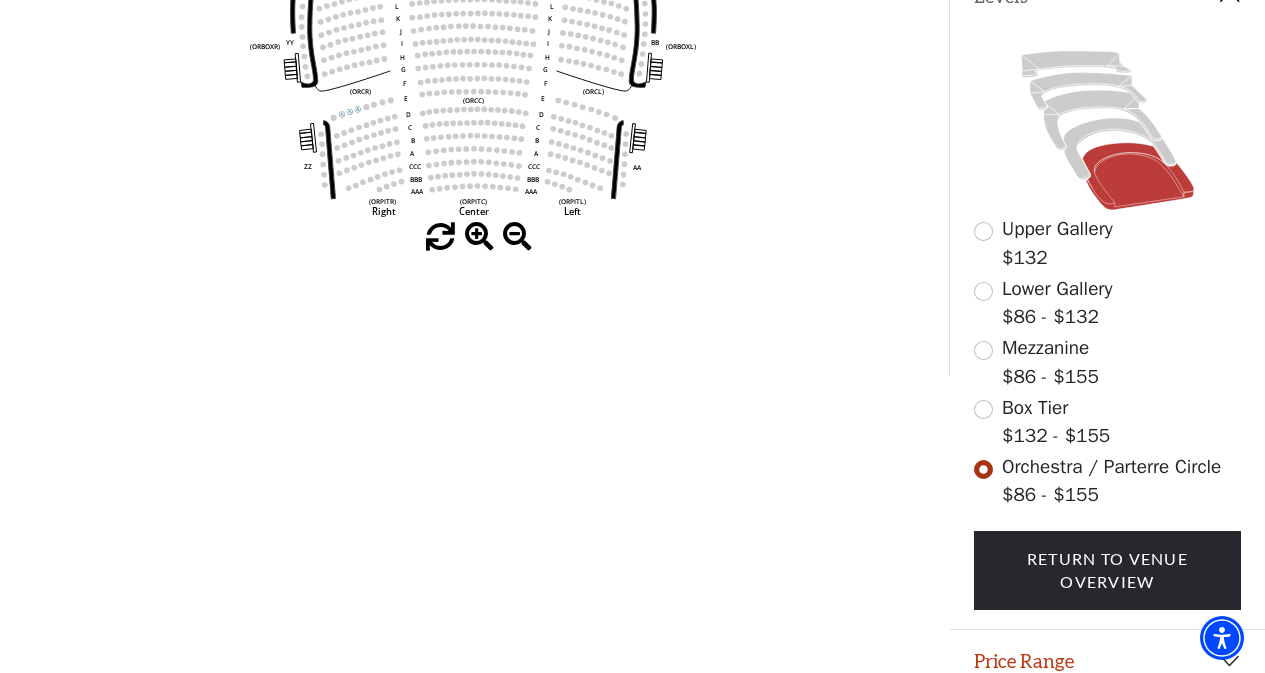 scroll, scrollTop: 459, scrollLeft: 0, axis: vertical 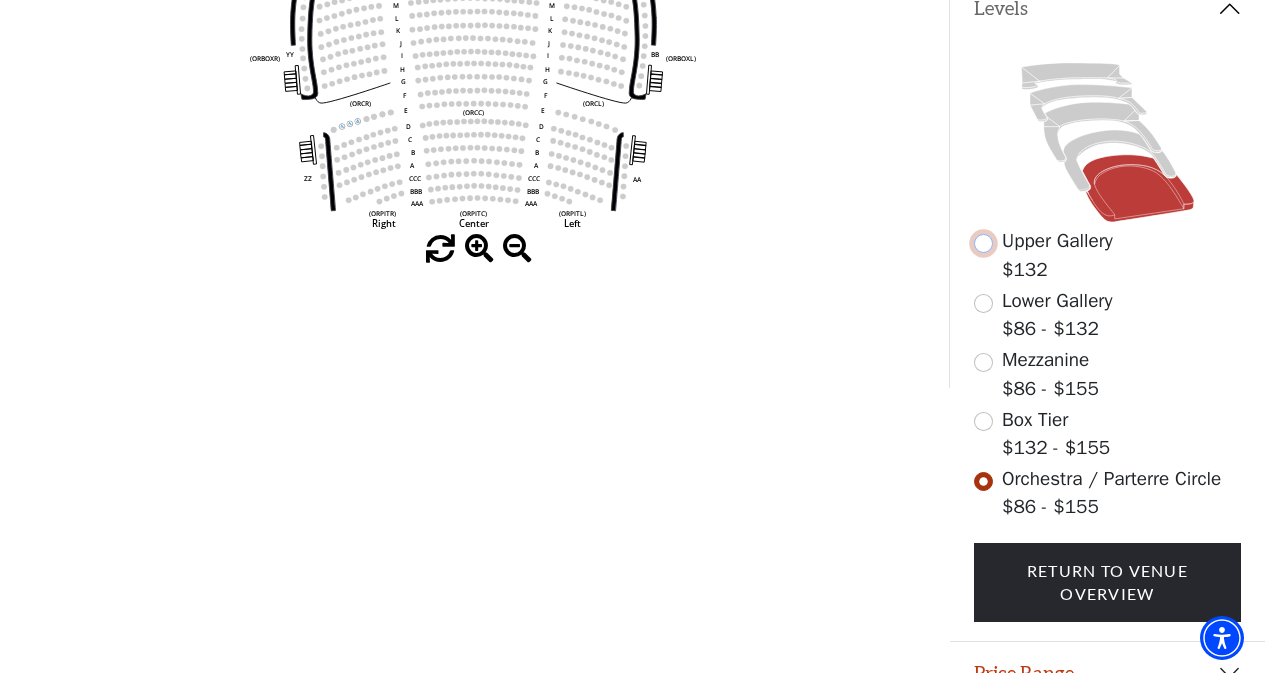 click at bounding box center [983, 243] 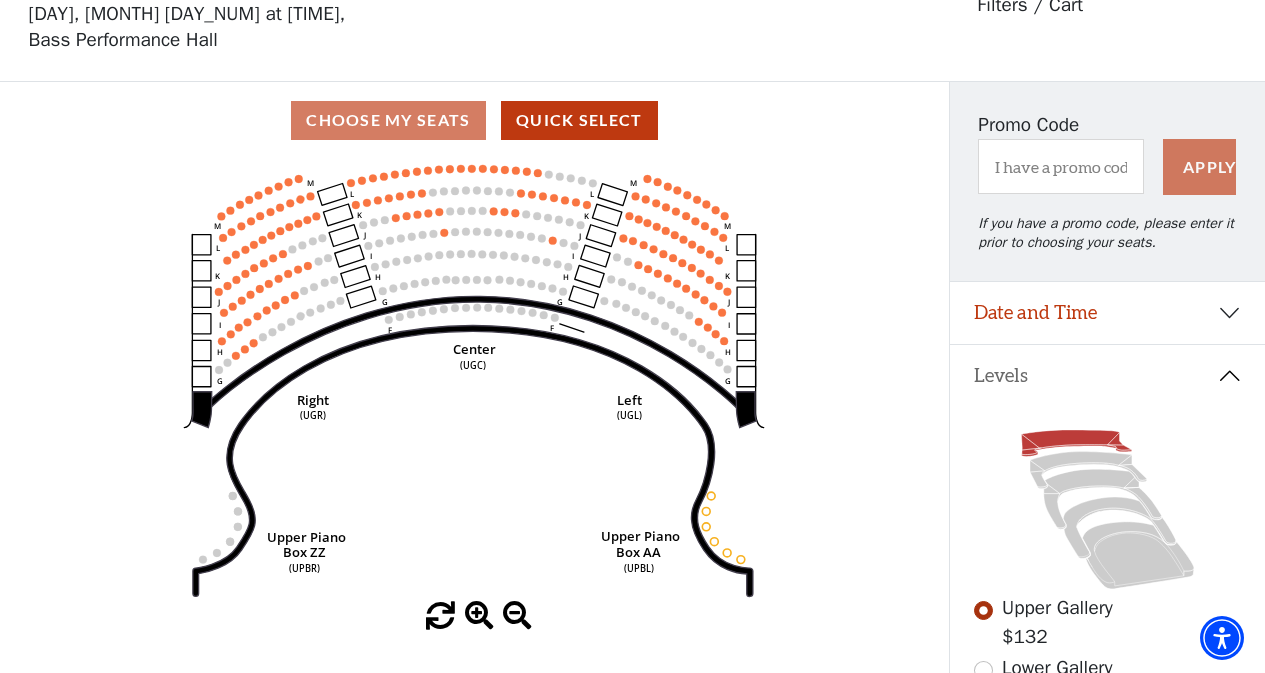 scroll, scrollTop: 93, scrollLeft: 0, axis: vertical 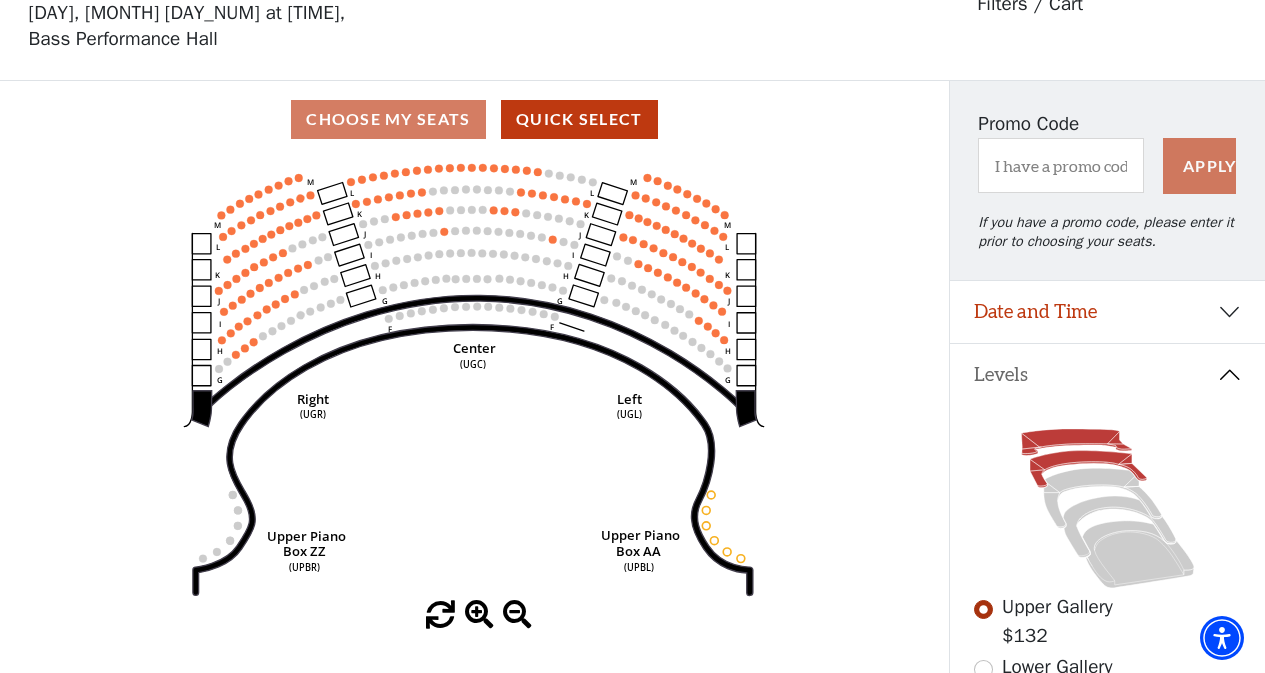 click 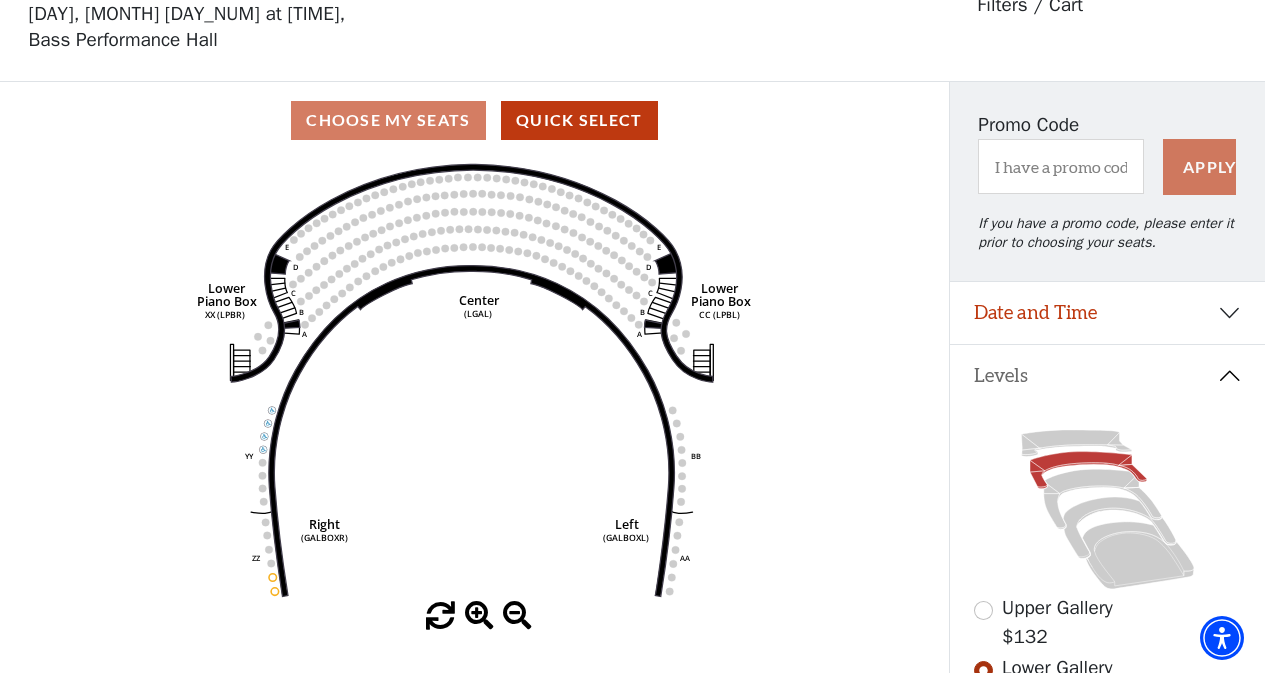 scroll, scrollTop: 93, scrollLeft: 0, axis: vertical 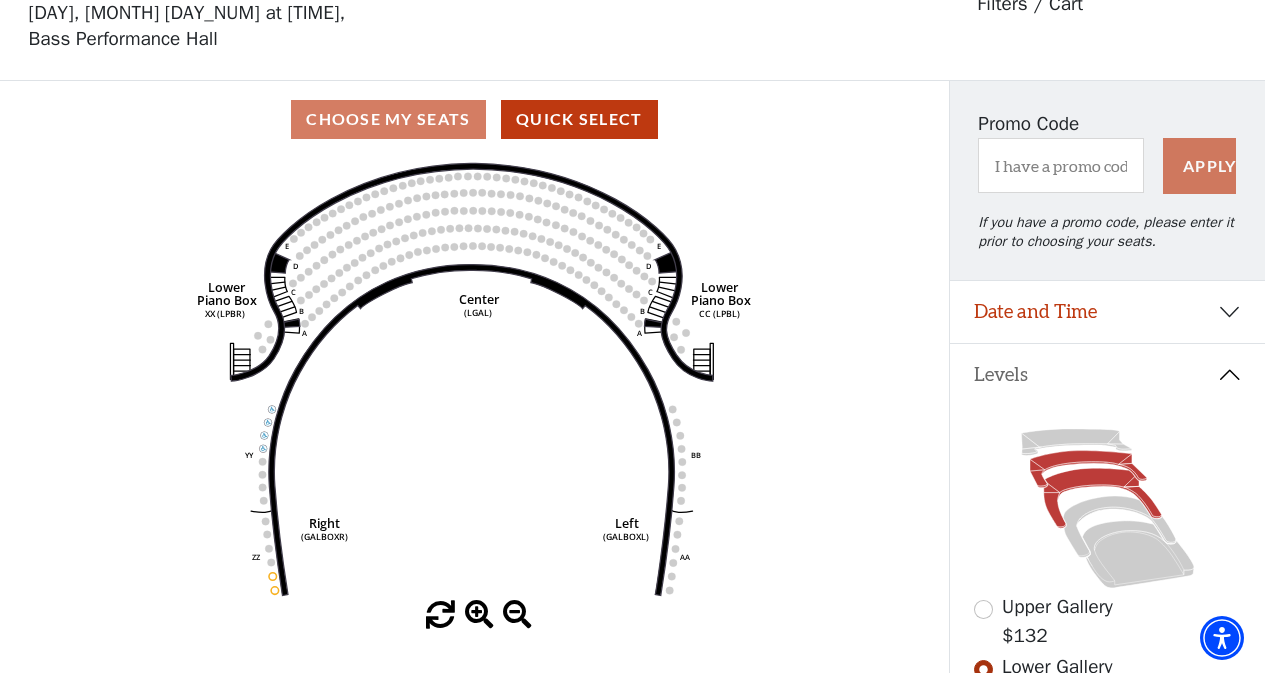 click 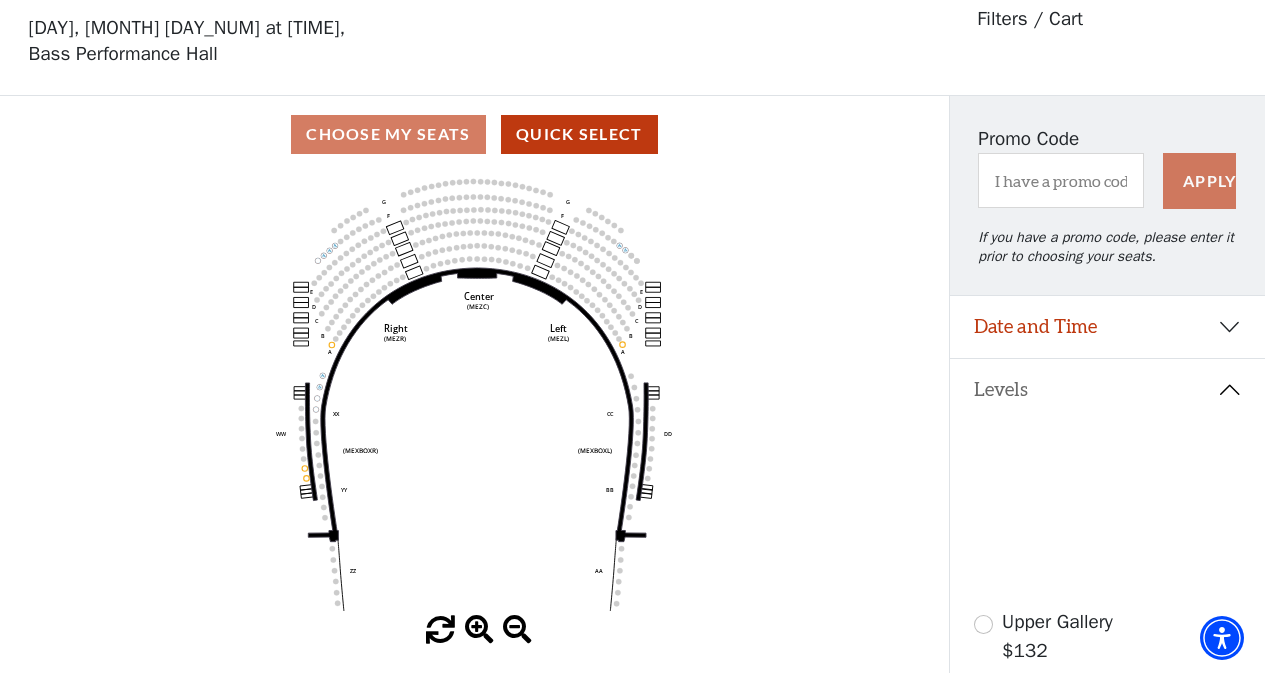 scroll, scrollTop: 93, scrollLeft: 0, axis: vertical 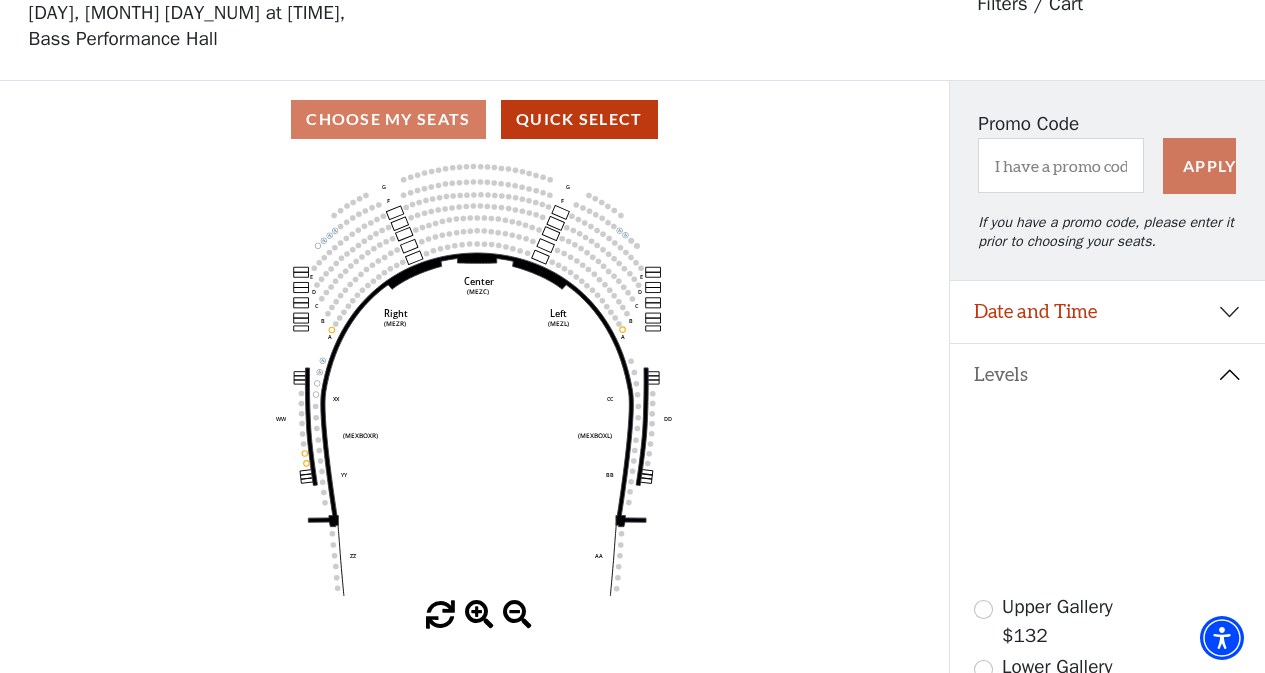 click 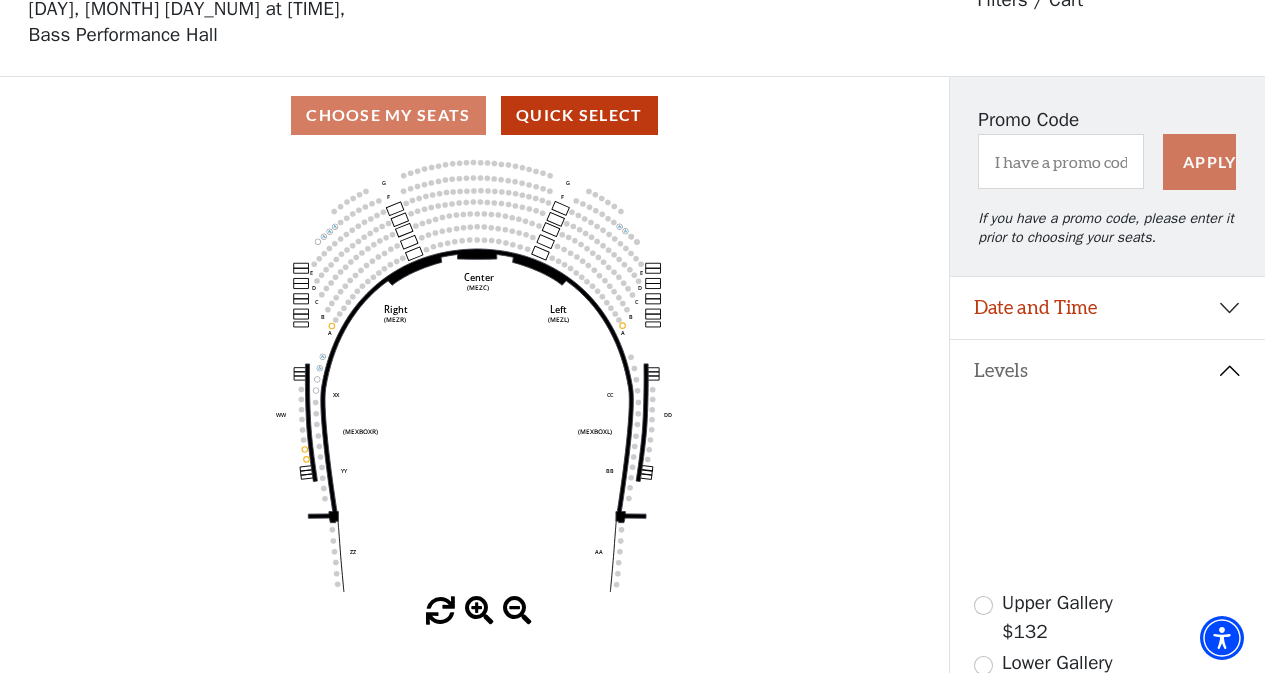 scroll, scrollTop: 93, scrollLeft: 0, axis: vertical 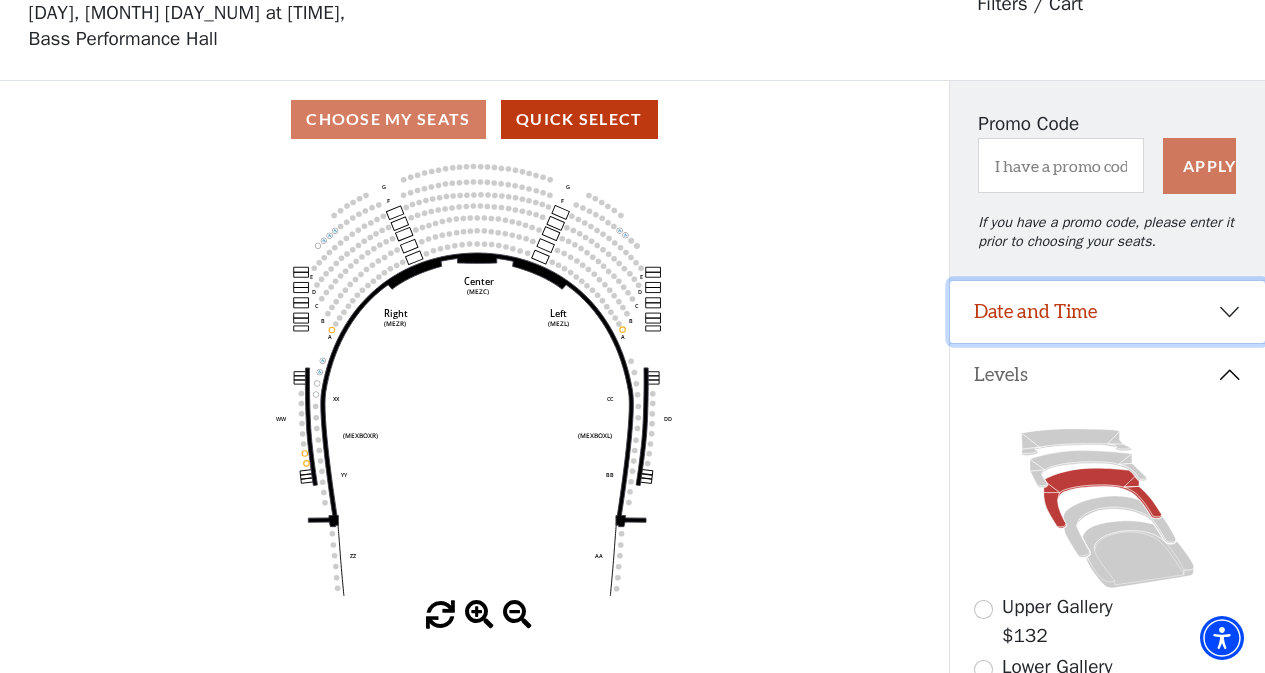 click on "Date and Time" at bounding box center (1107, 312) 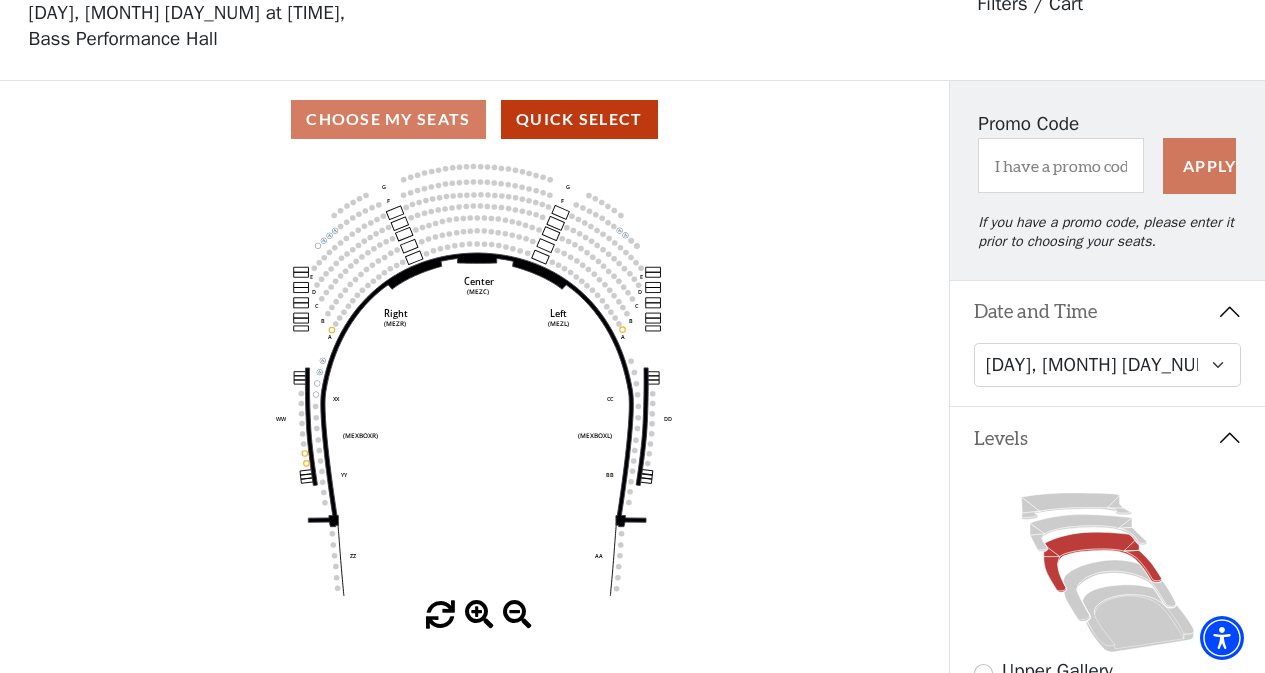click on "Date and Time" at bounding box center (1107, 312) 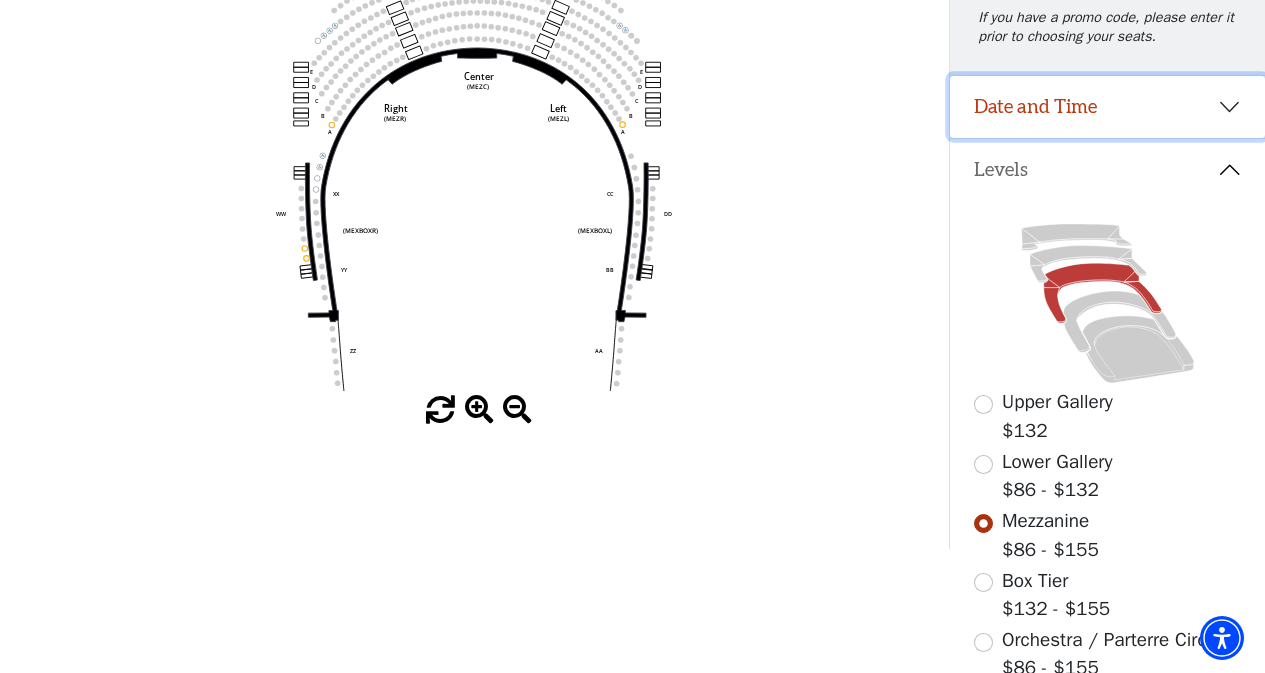 scroll, scrollTop: 253, scrollLeft: 0, axis: vertical 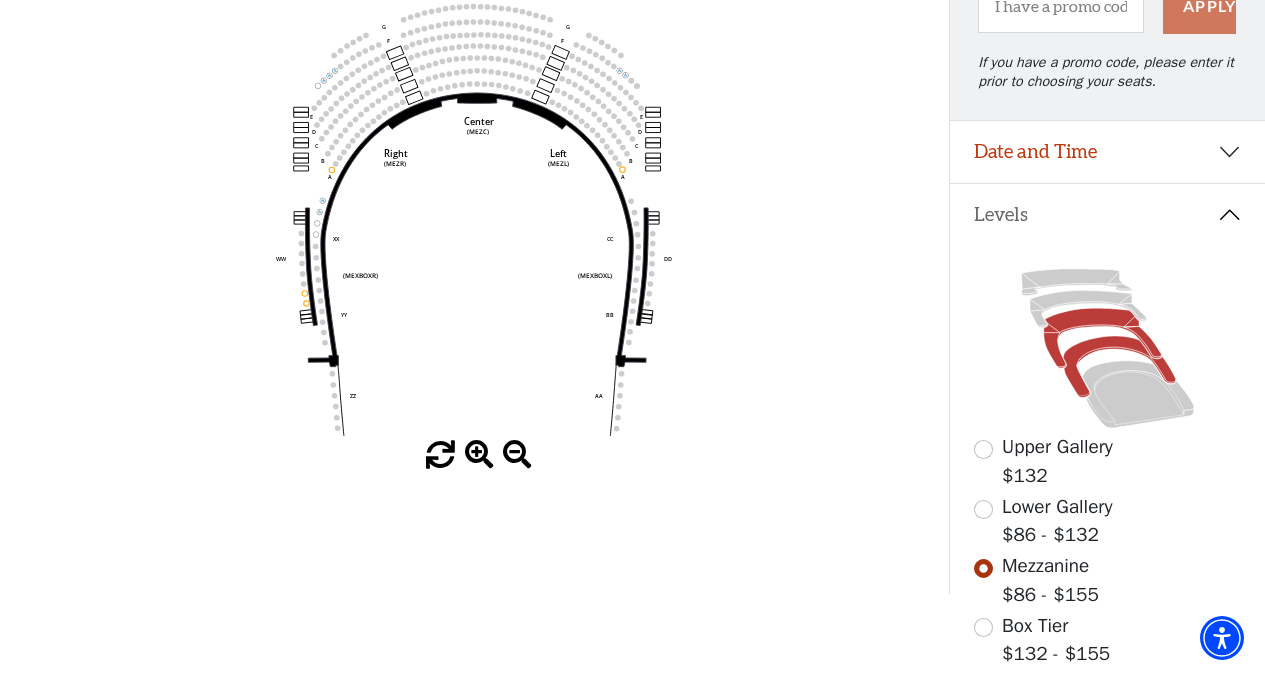 click 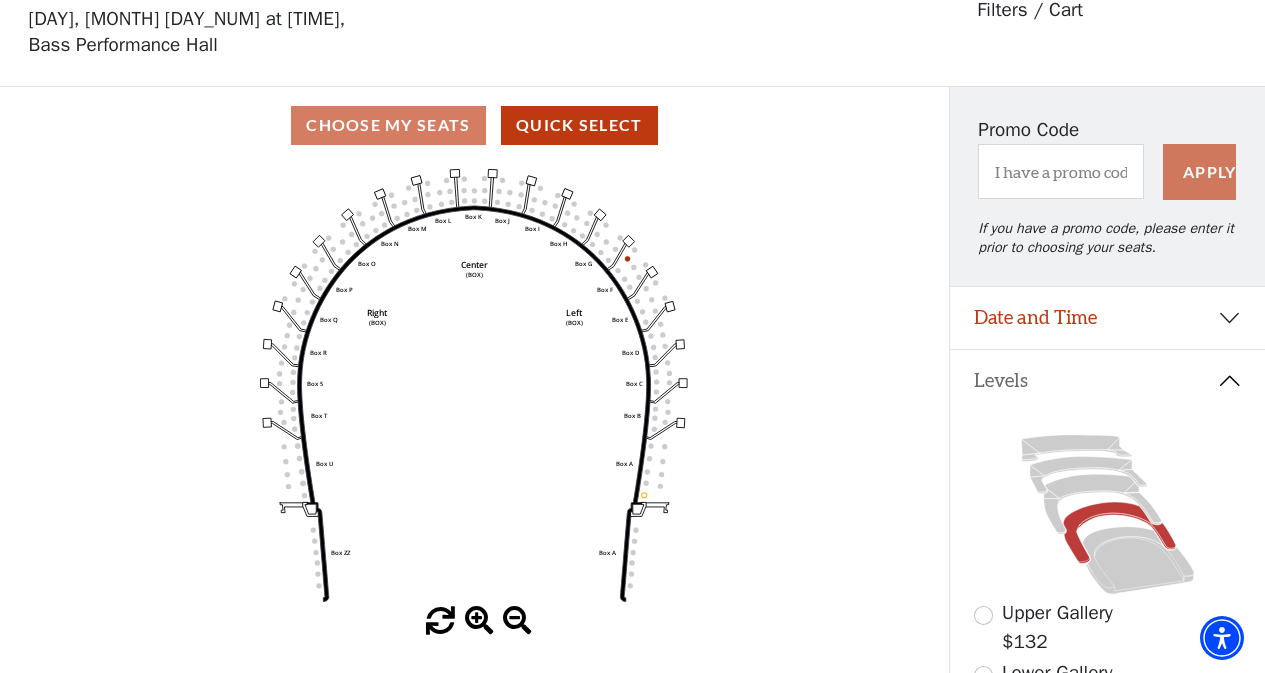 scroll, scrollTop: 93, scrollLeft: 0, axis: vertical 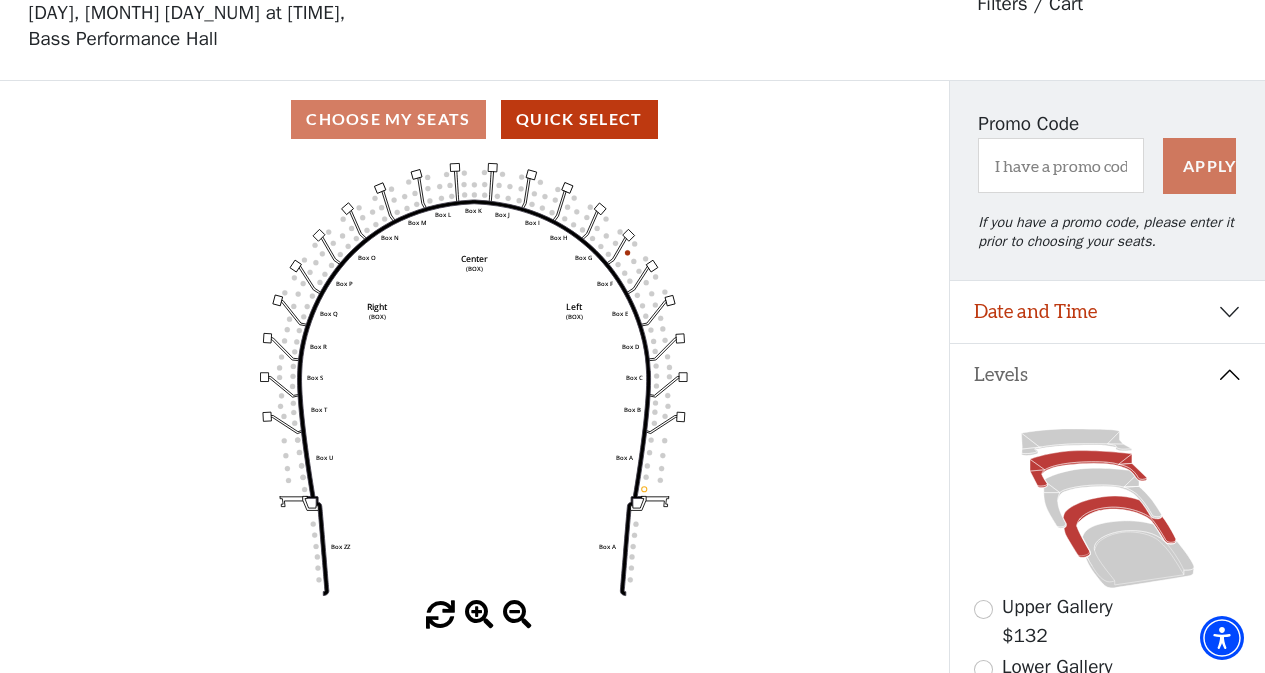 click 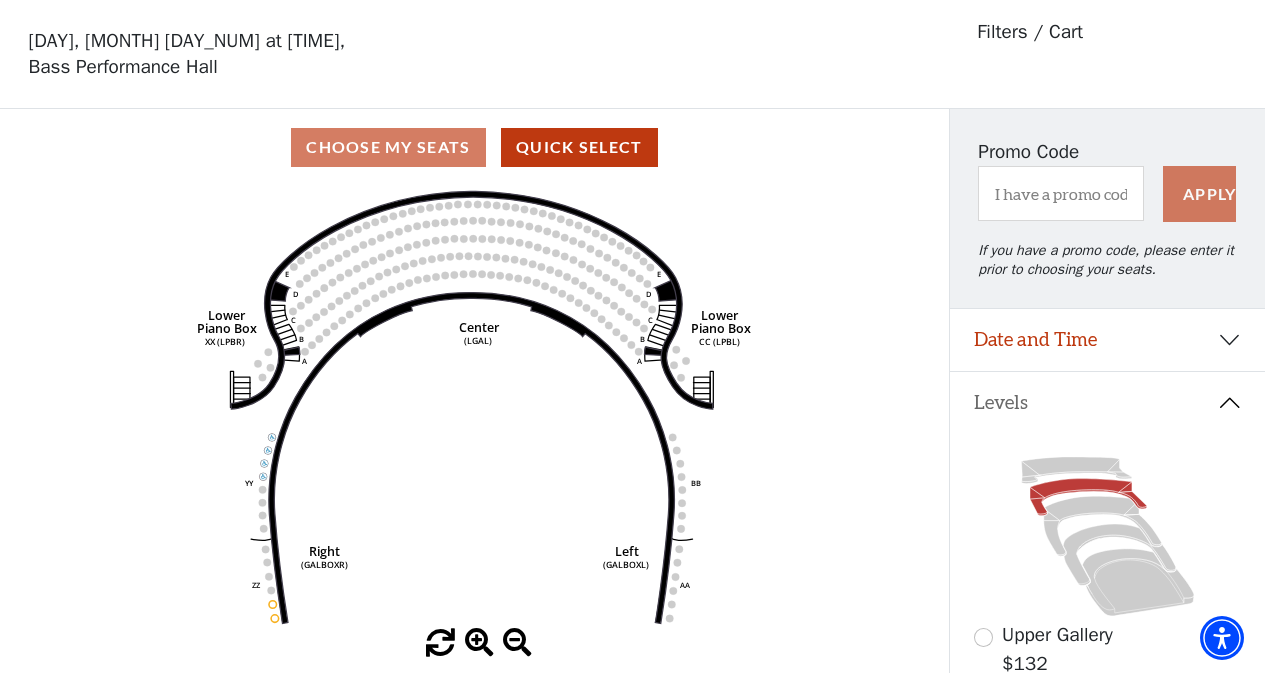 scroll, scrollTop: 93, scrollLeft: 0, axis: vertical 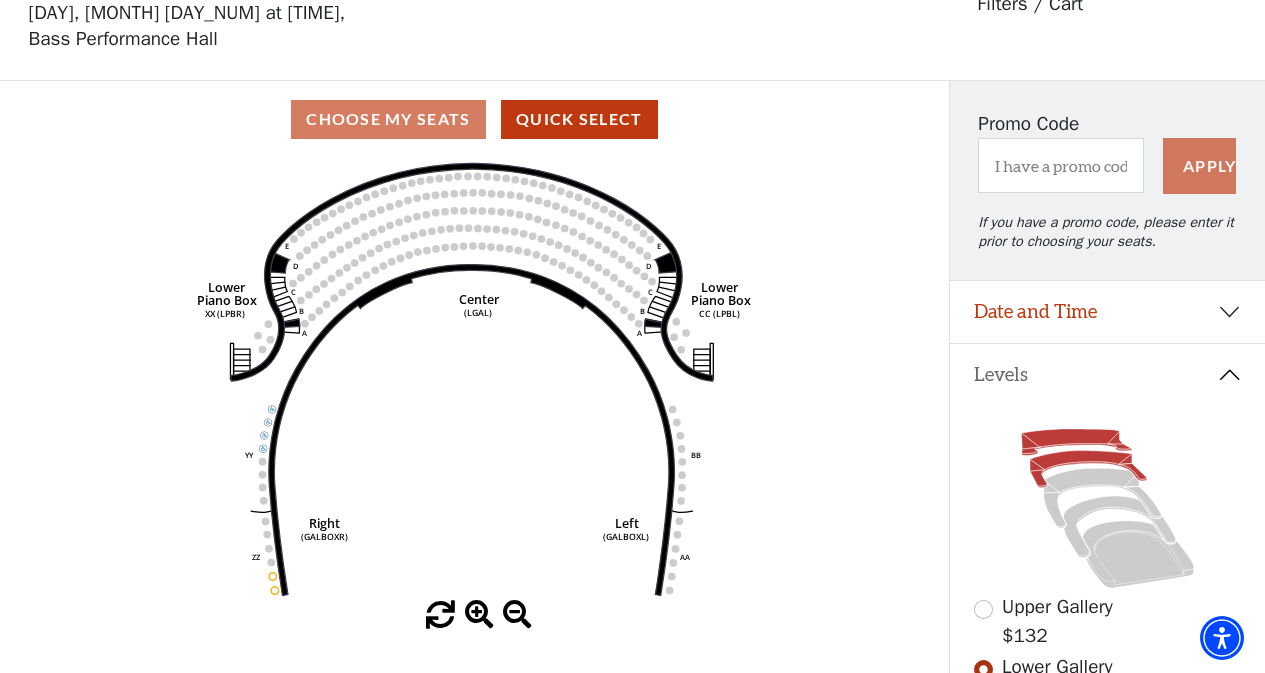 click 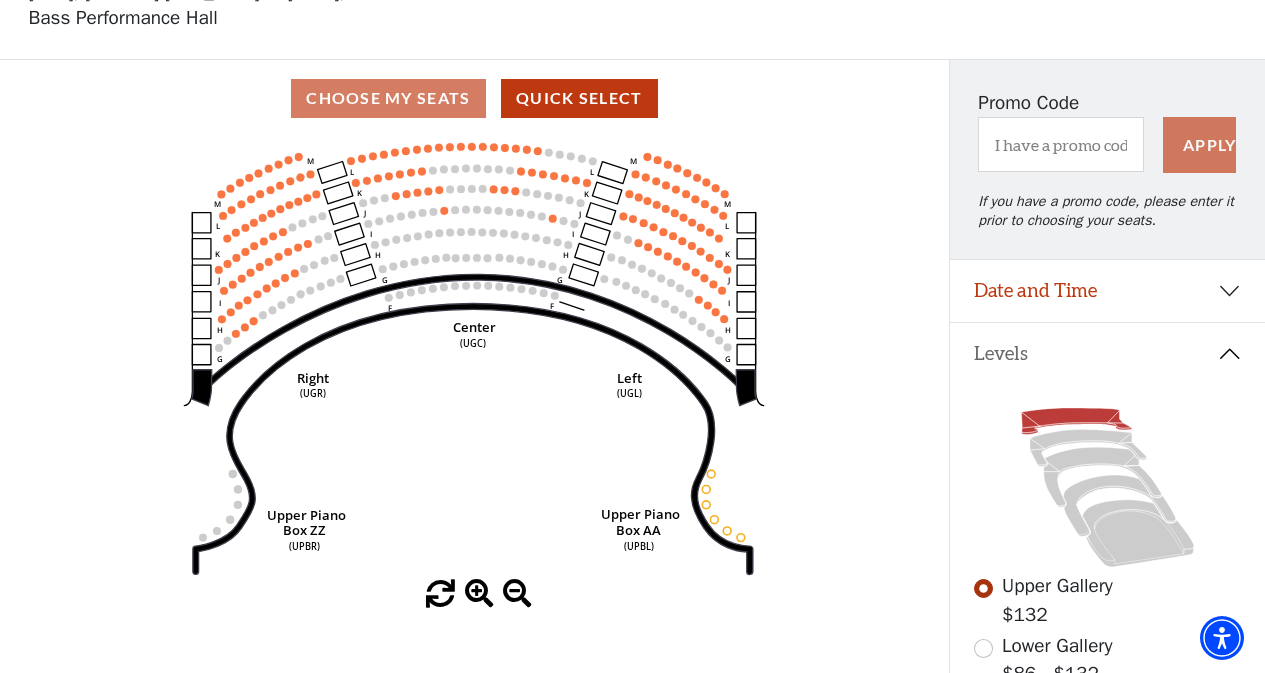 scroll, scrollTop: 0, scrollLeft: 0, axis: both 